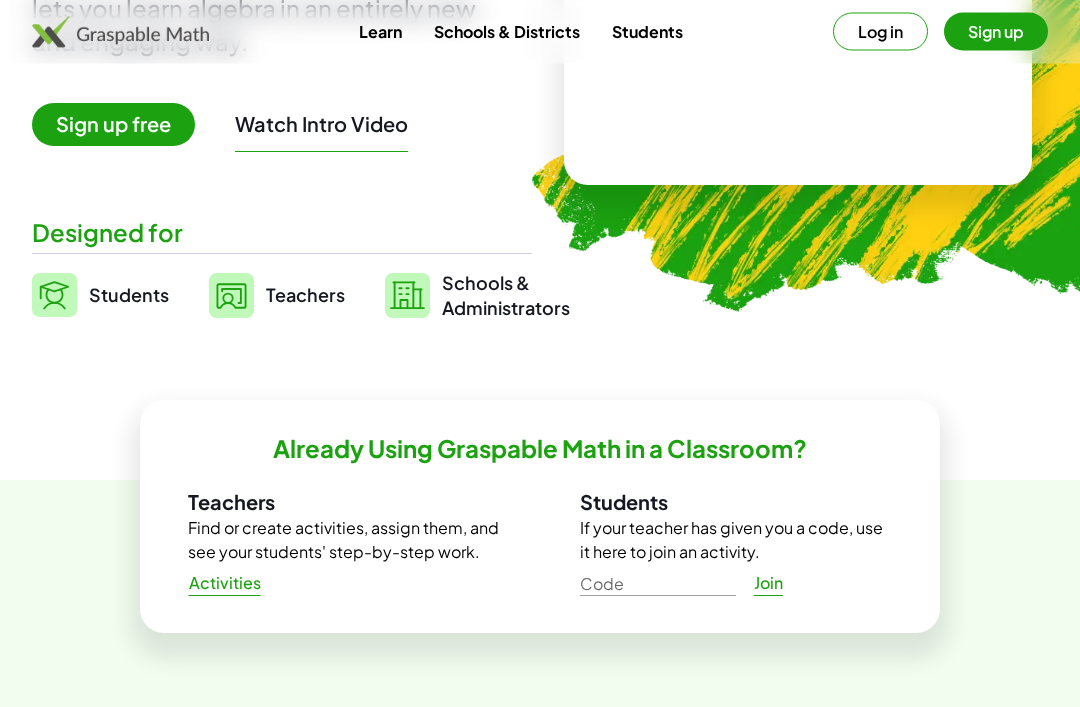 scroll, scrollTop: 336, scrollLeft: 0, axis: vertical 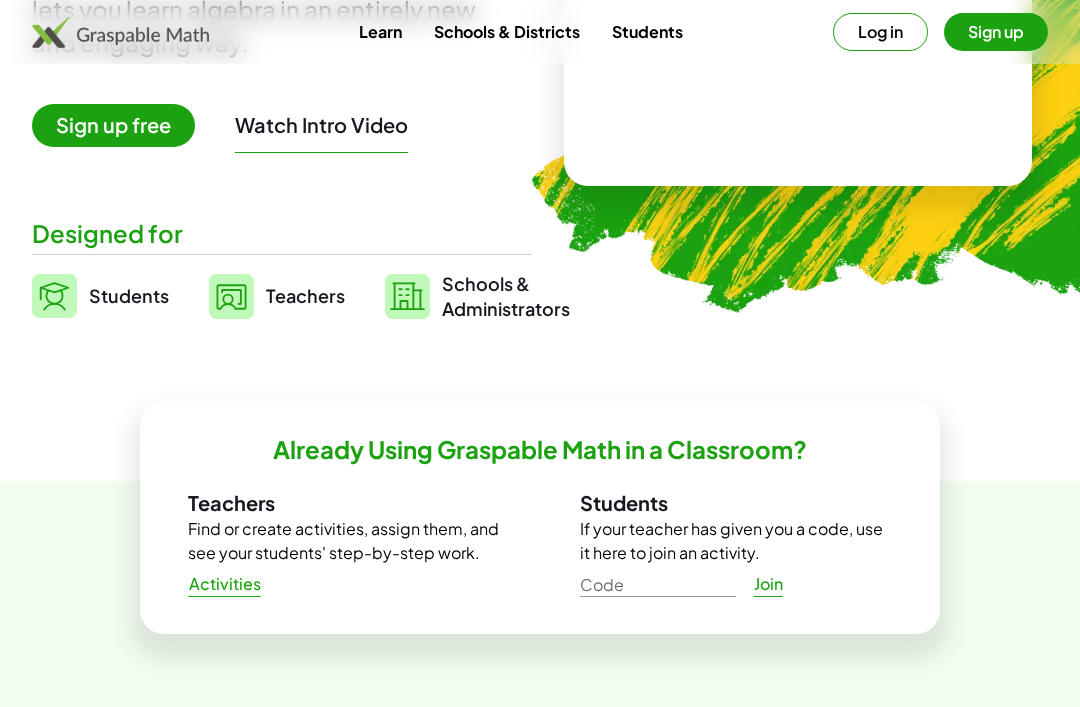 click on "Teachers" at bounding box center [305, 296] 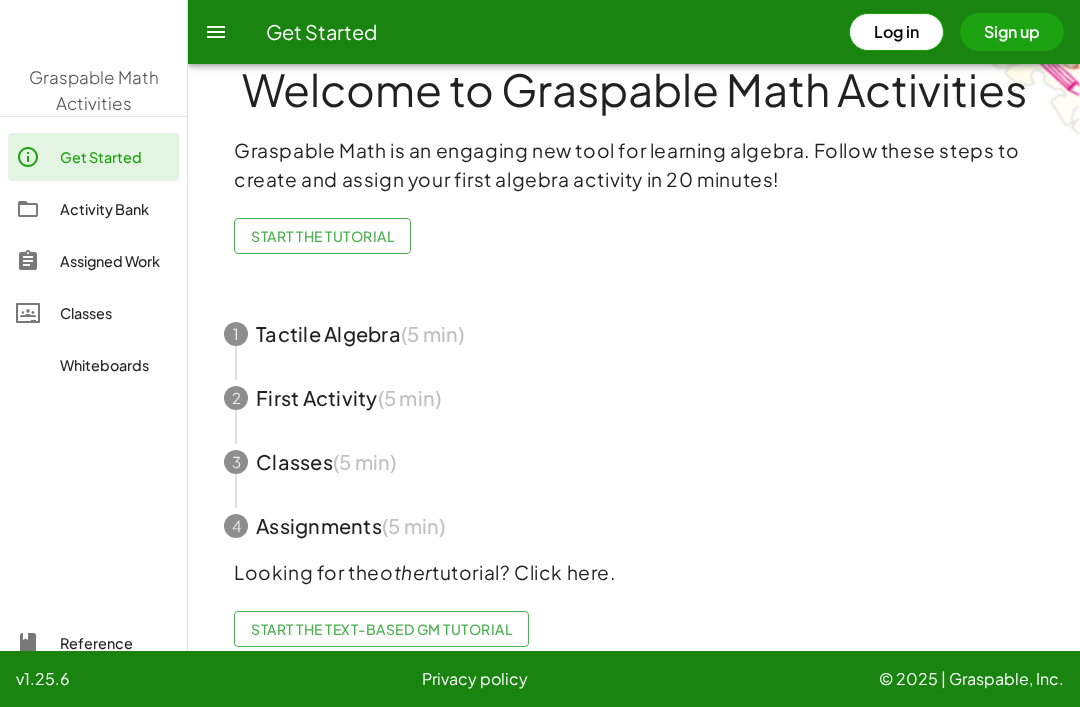 scroll, scrollTop: 0, scrollLeft: 0, axis: both 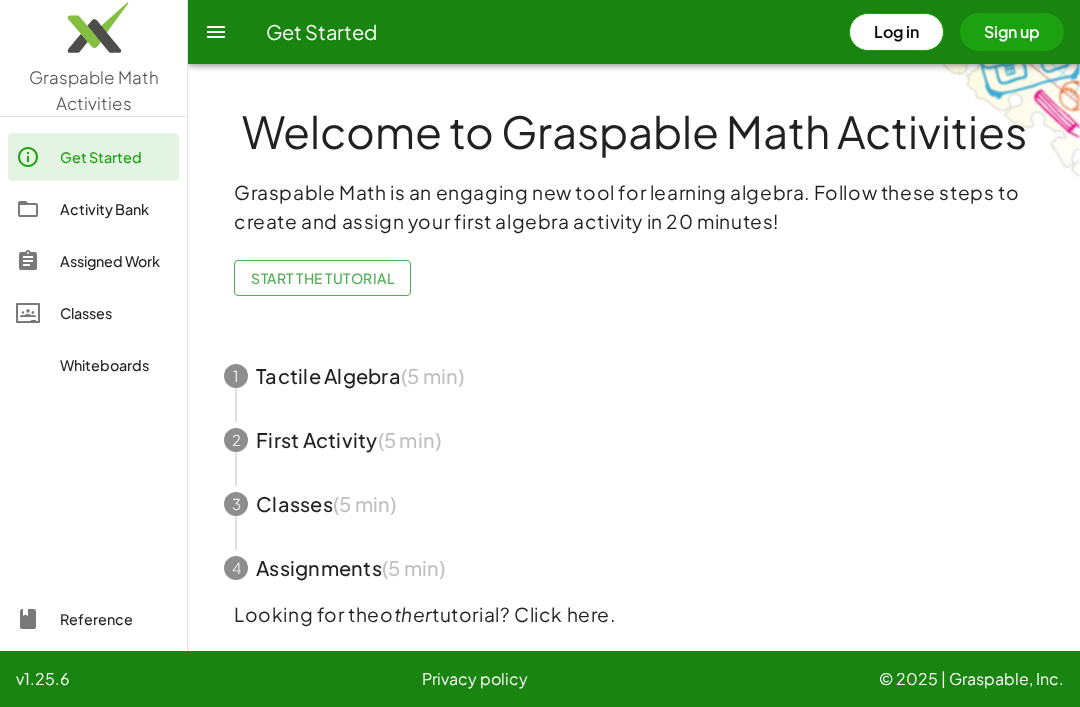 click on "Whiteboards" 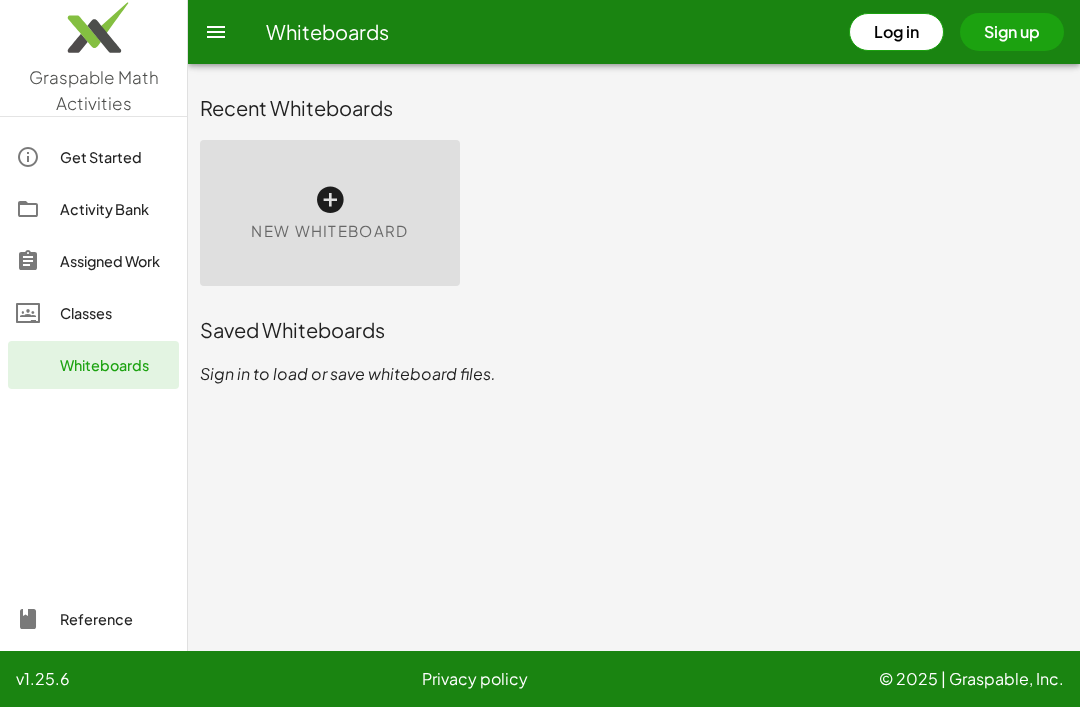 click at bounding box center (330, 200) 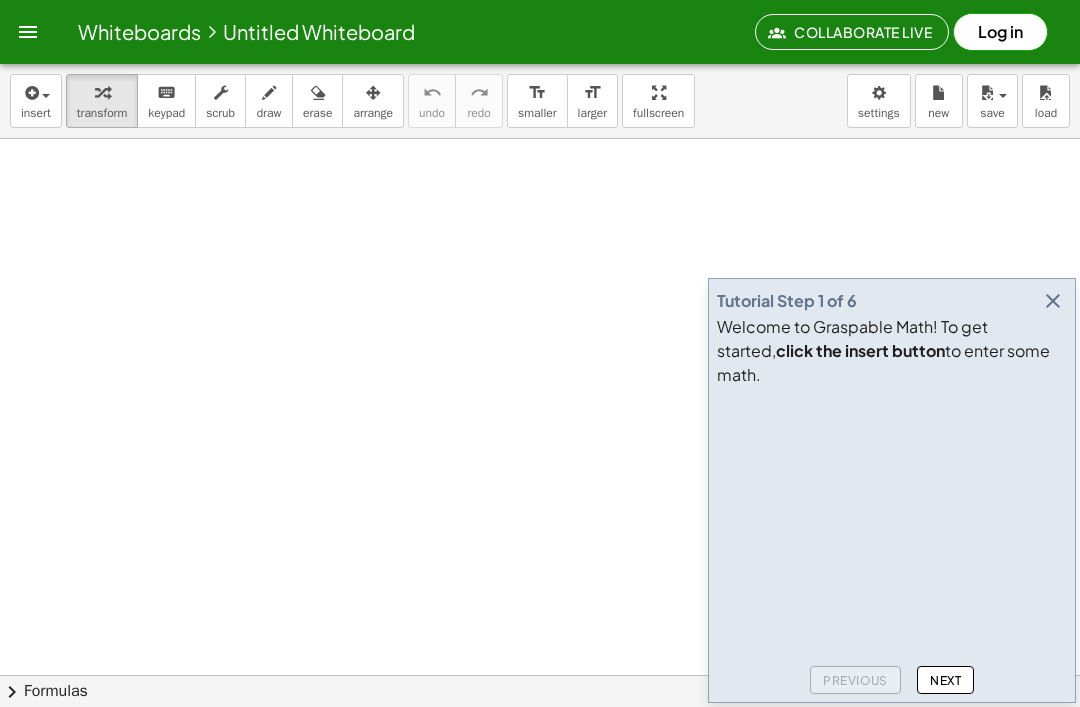 click at bounding box center (1053, 301) 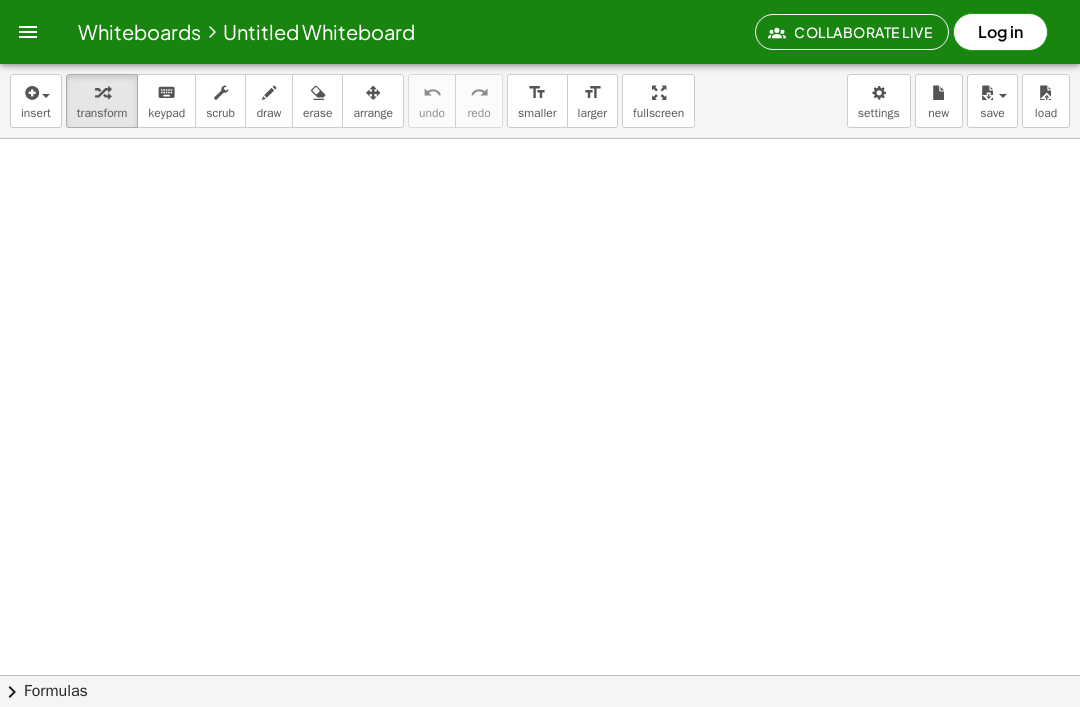 click on "insert" at bounding box center [36, 113] 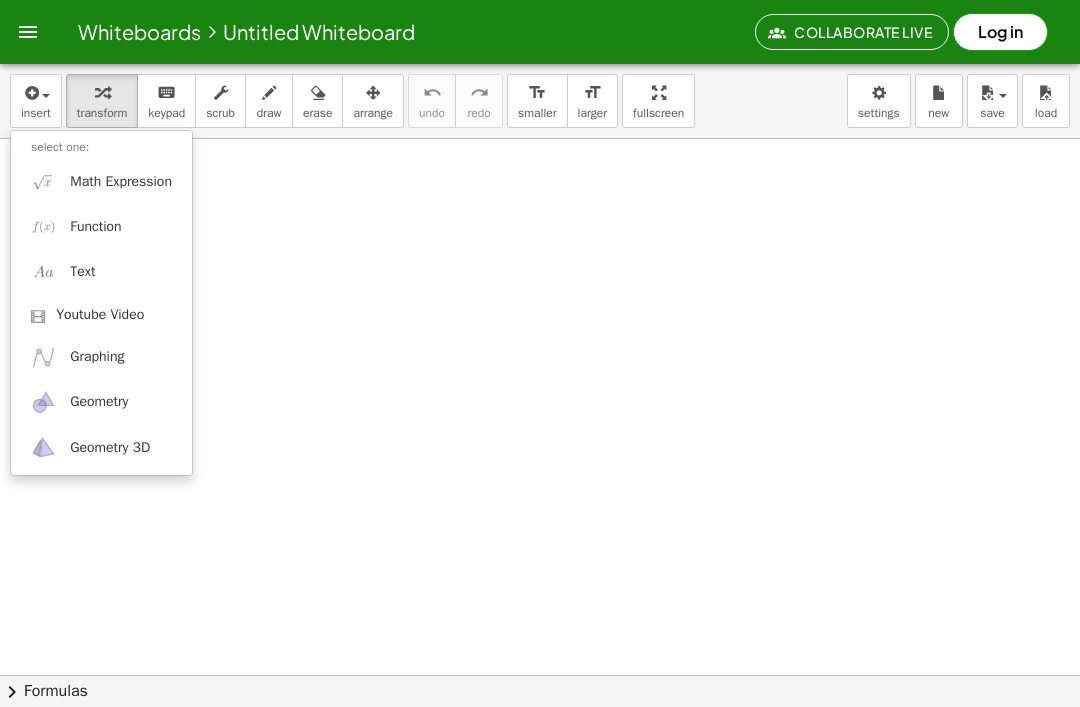 click on "Math Expression" at bounding box center [121, 182] 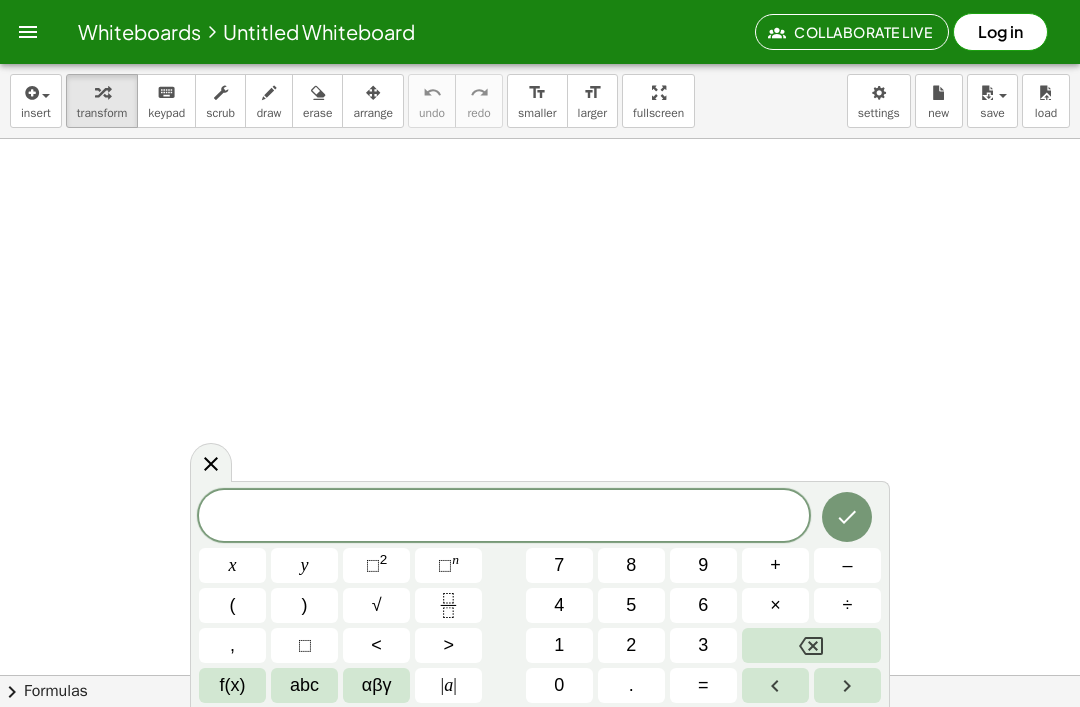 click at bounding box center [504, 517] 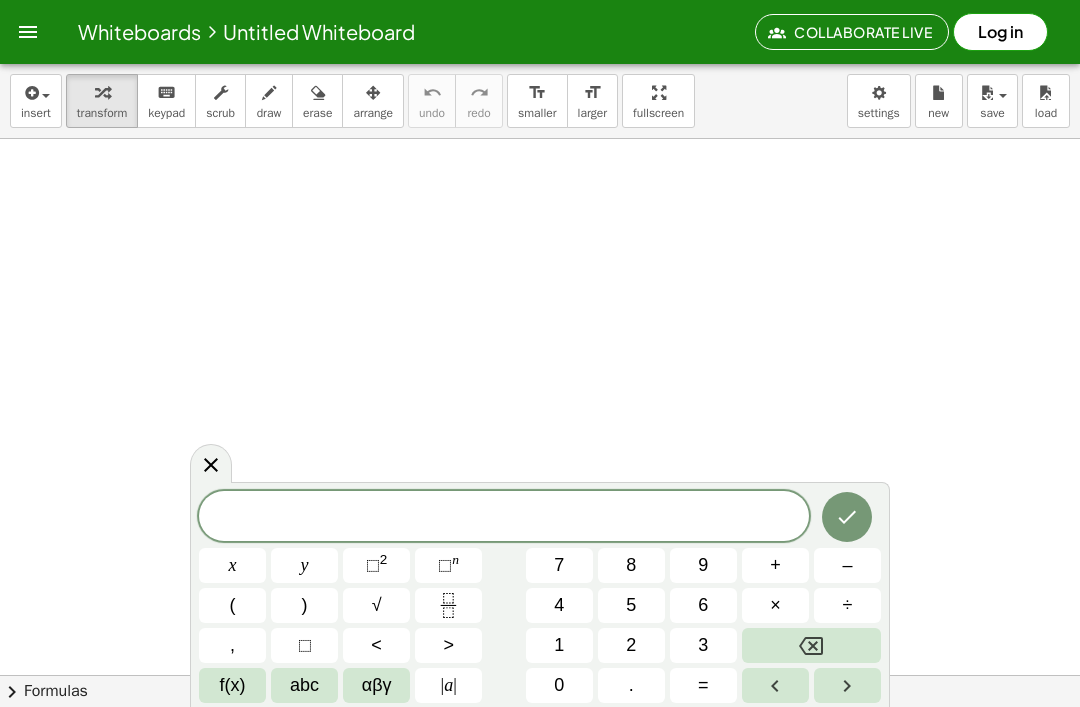 click on "y" at bounding box center (304, 565) 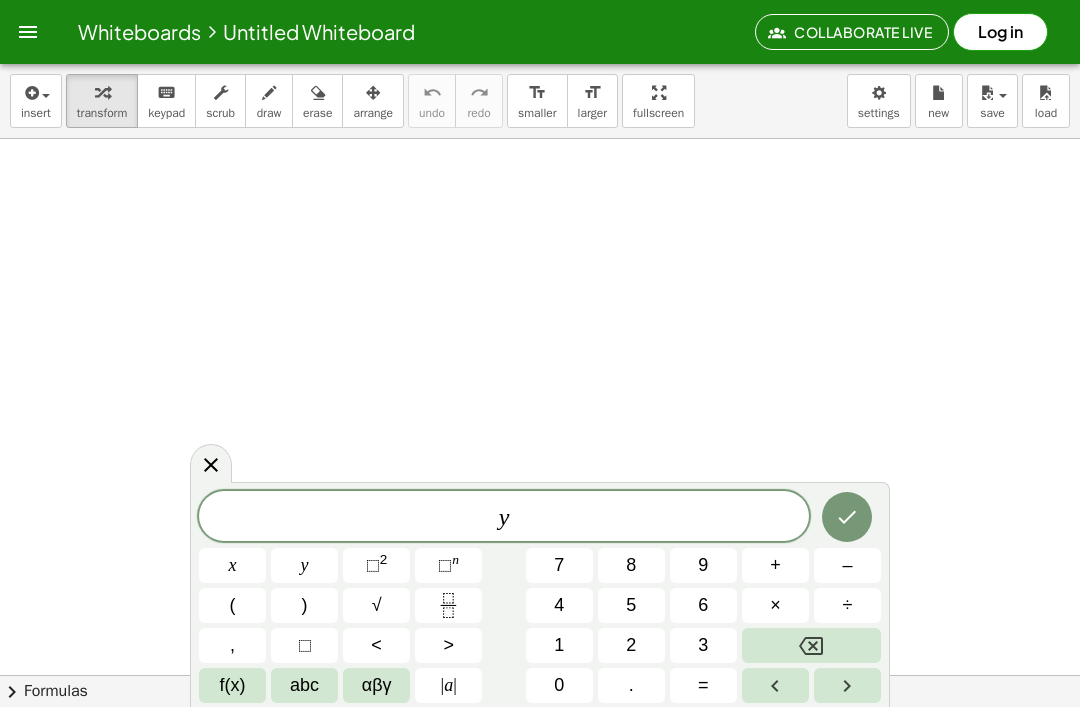 click on "=" at bounding box center (703, 685) 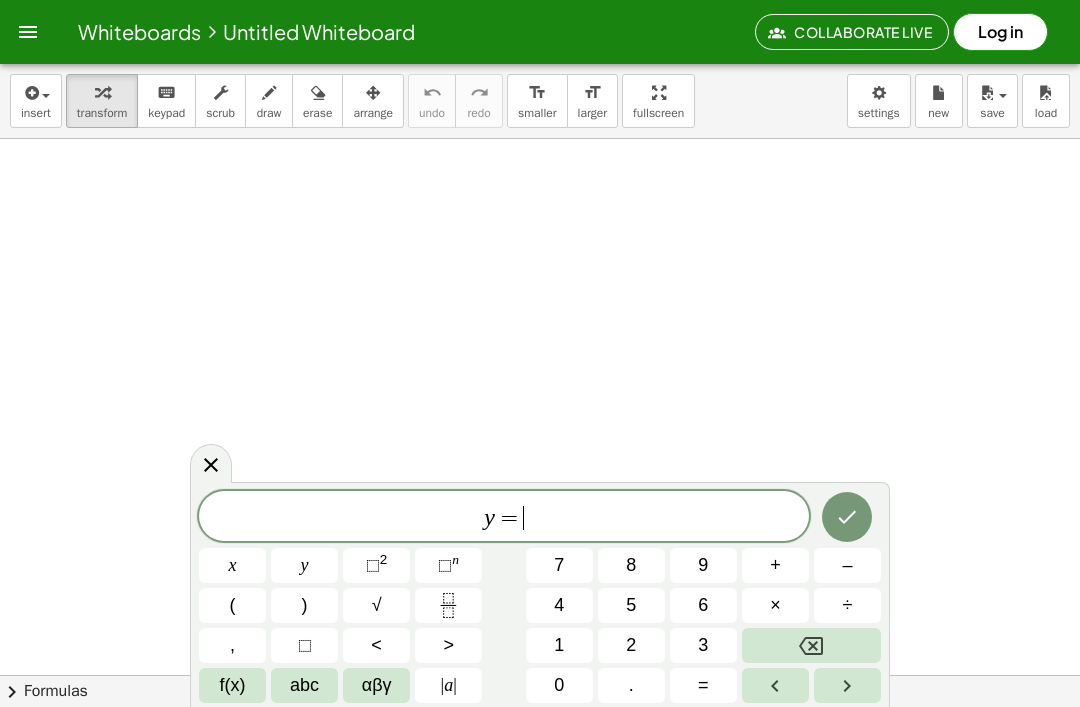 click on "3" at bounding box center (703, 645) 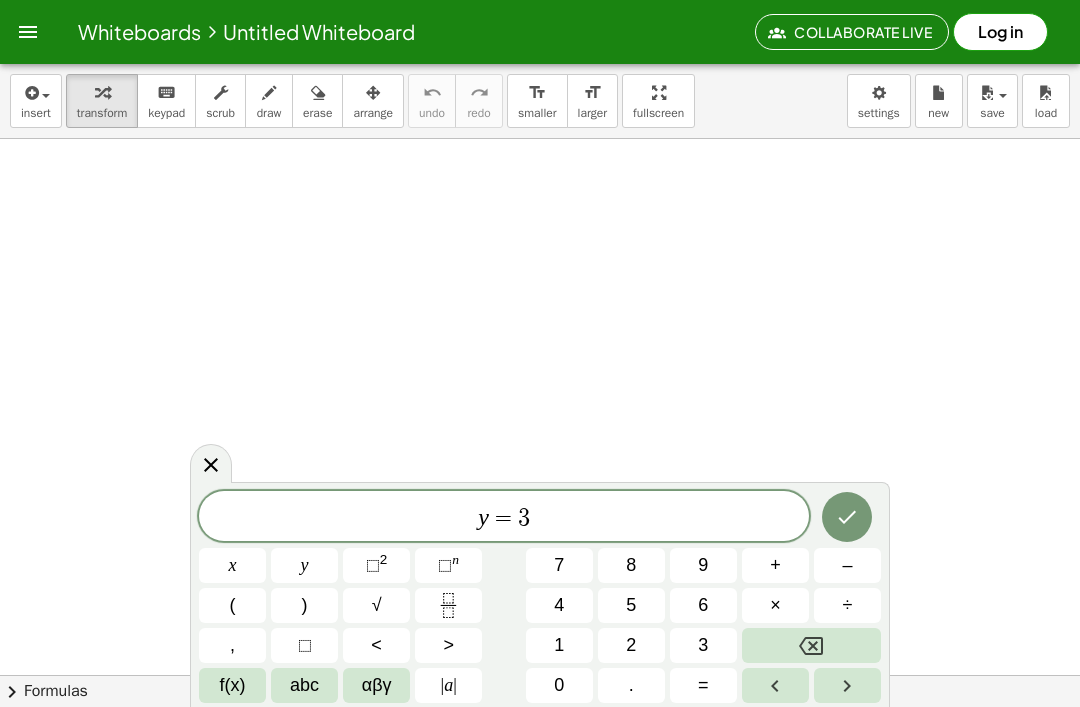 click on "x" at bounding box center [232, 565] 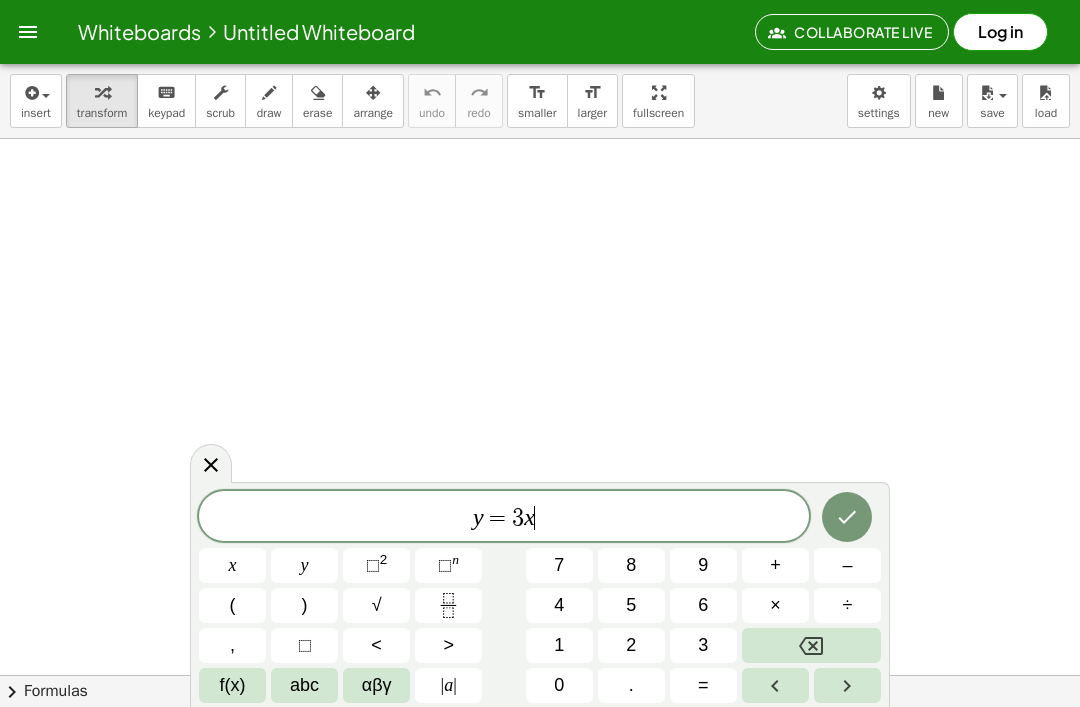 click on "+" at bounding box center [775, 565] 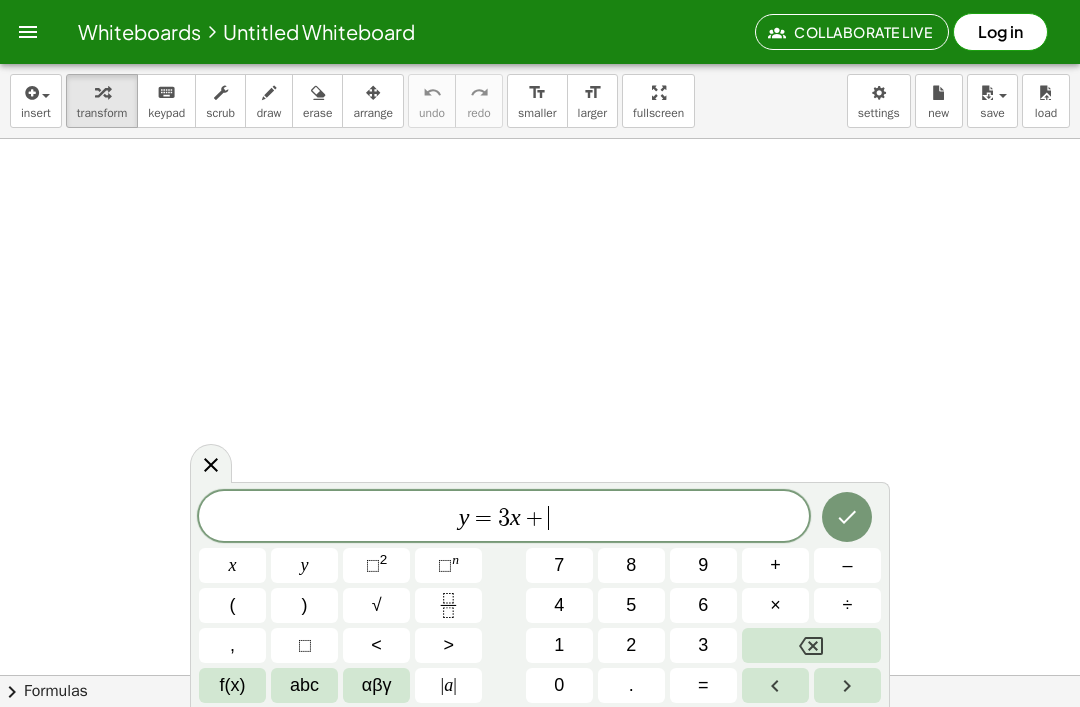 click on "4" at bounding box center [559, 605] 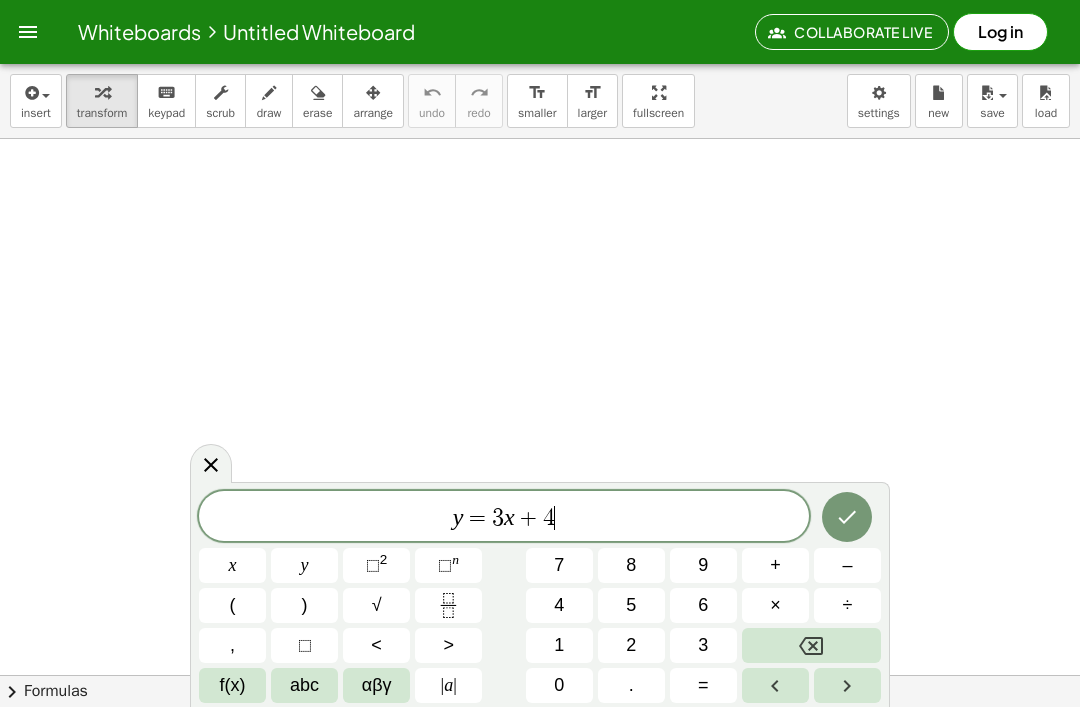 scroll, scrollTop: 67, scrollLeft: 0, axis: vertical 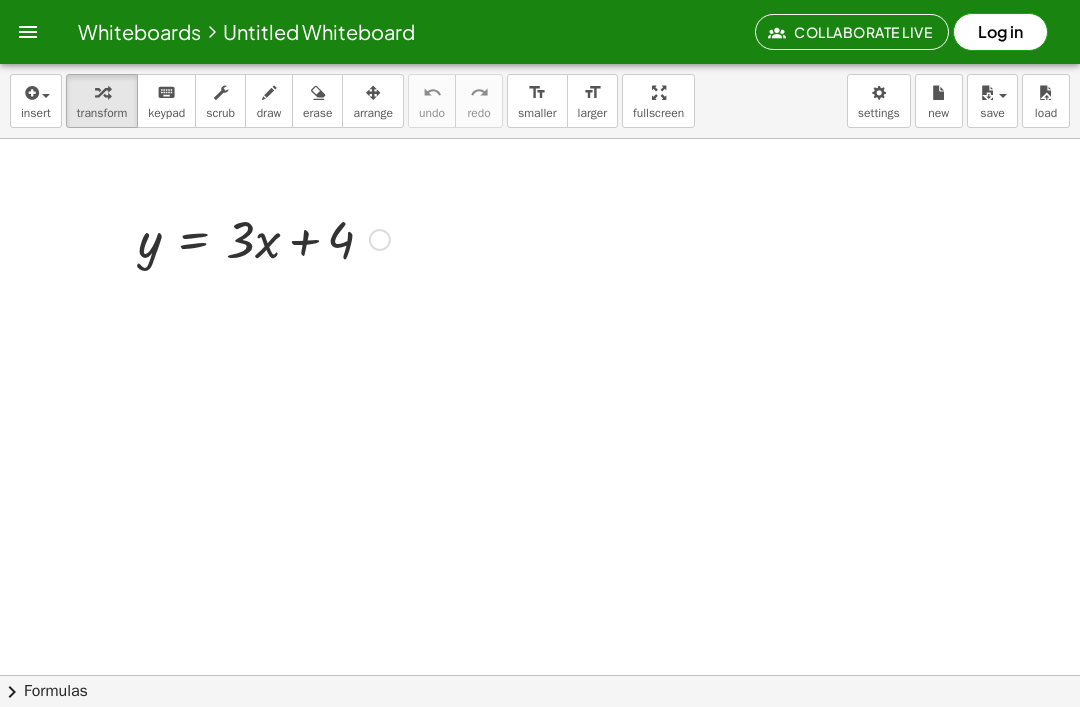 click on "insert" at bounding box center [36, 113] 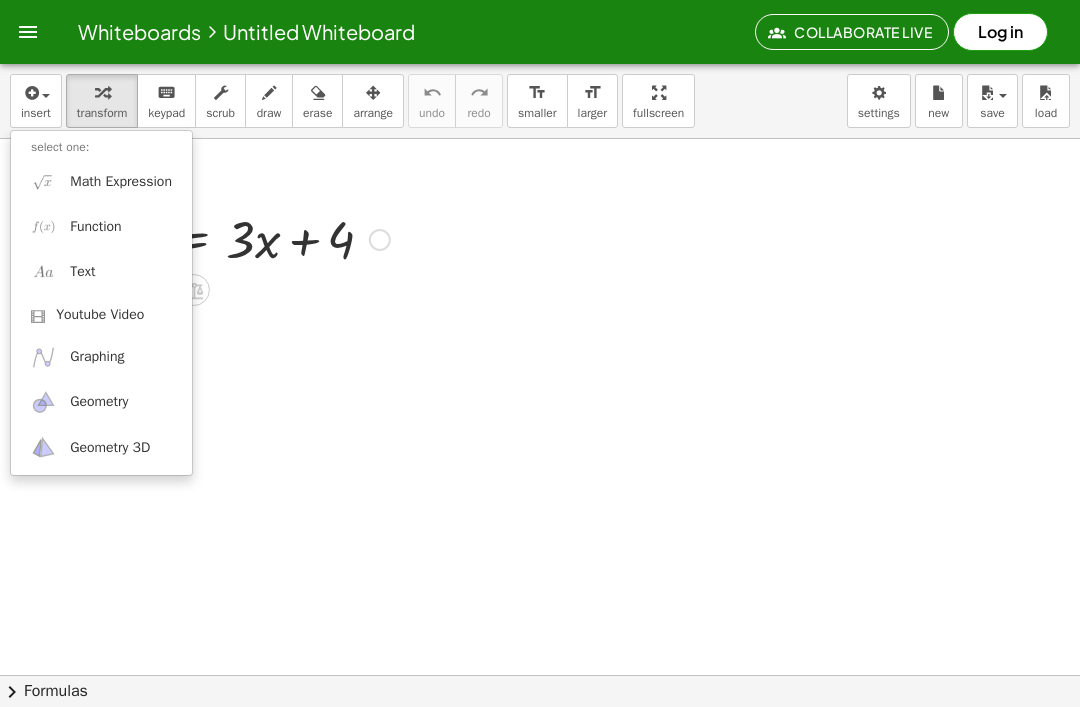 click on "Graphing" at bounding box center (101, 357) 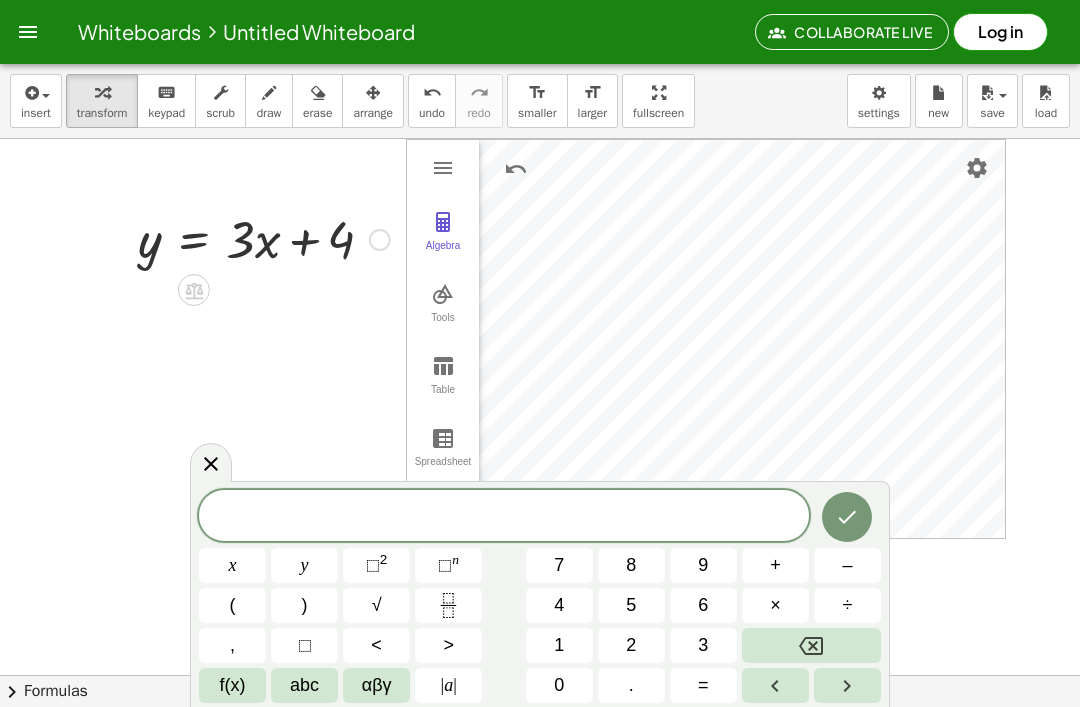 click 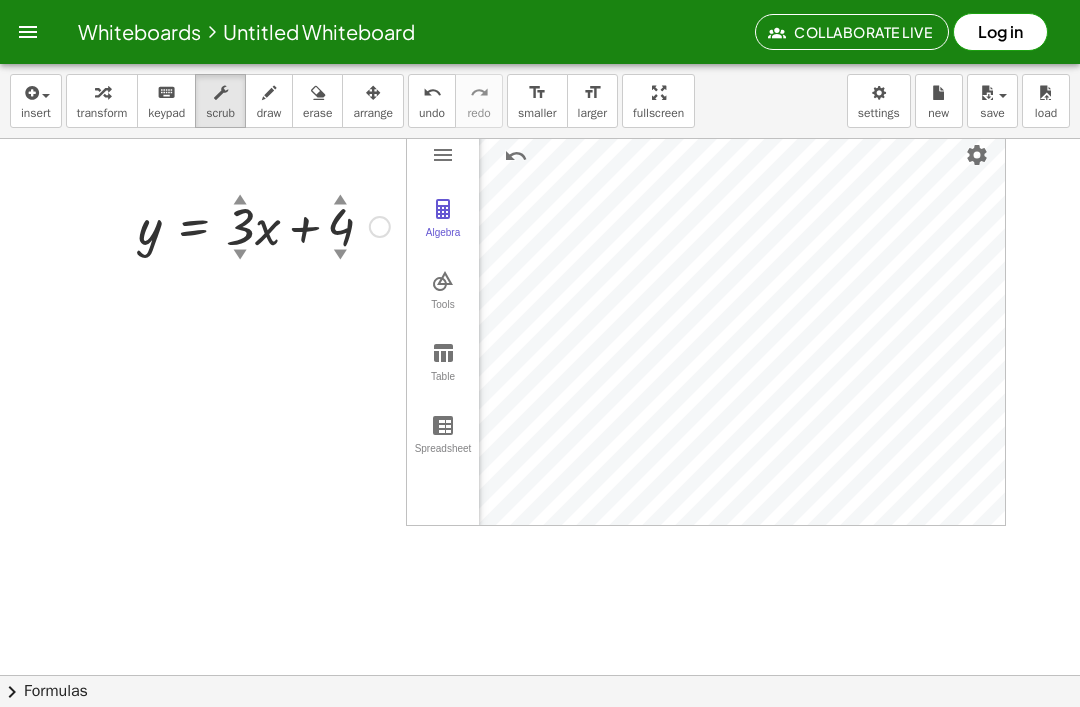 scroll, scrollTop: 0, scrollLeft: 0, axis: both 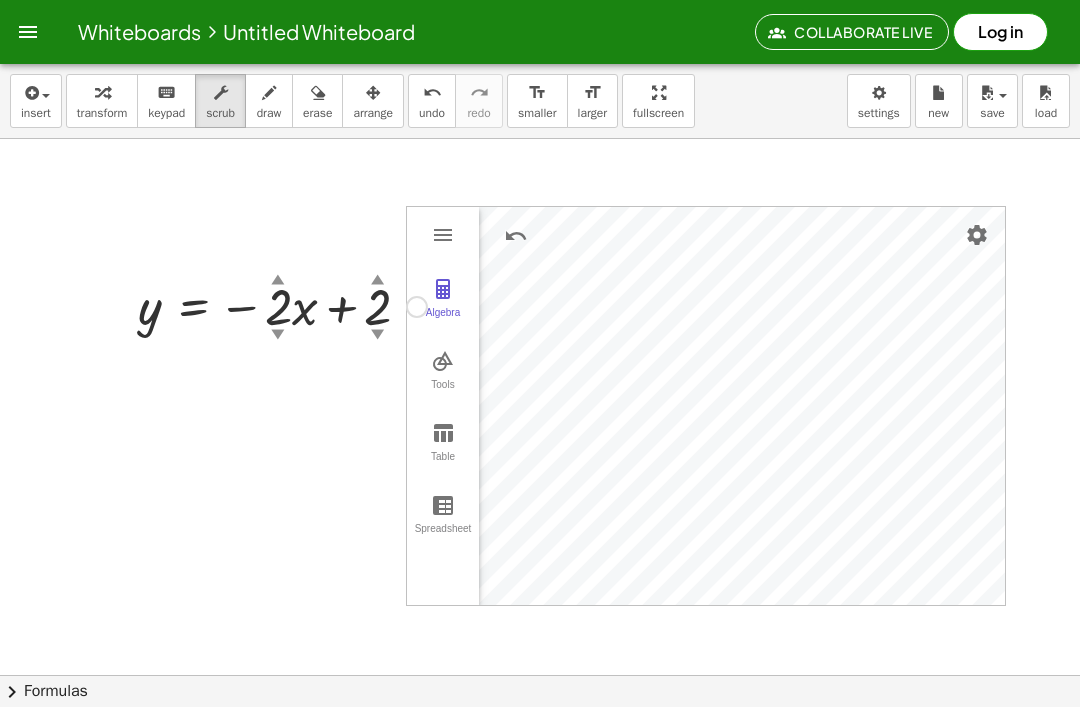 click at bounding box center [36, 92] 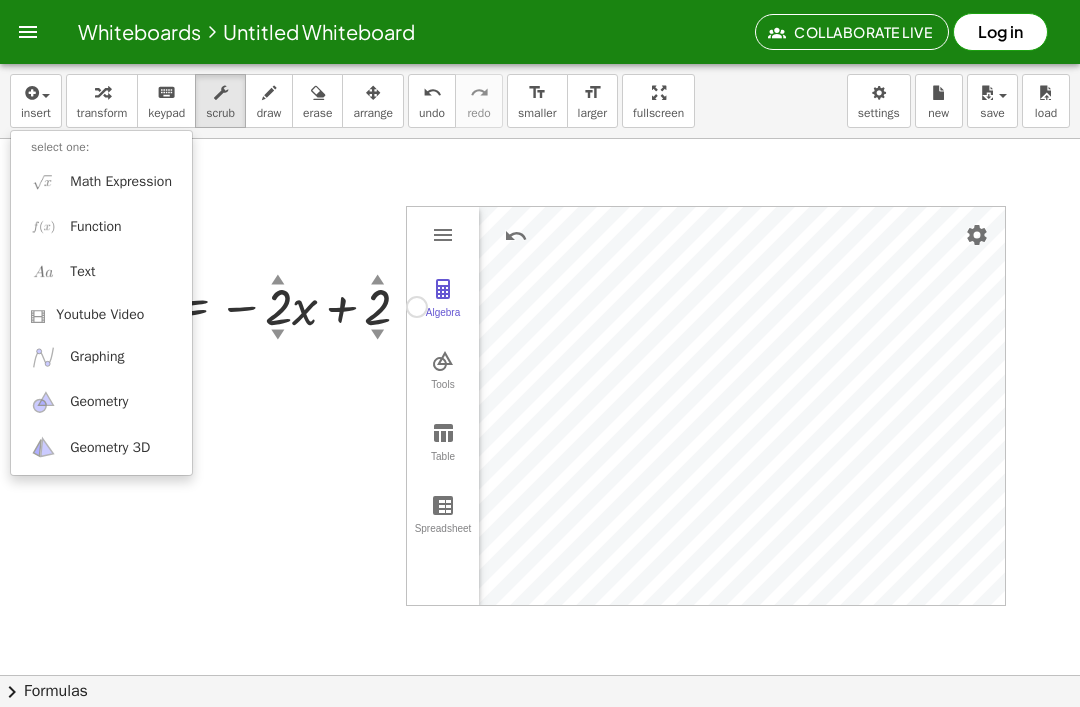 click on "Math Expression" at bounding box center (121, 182) 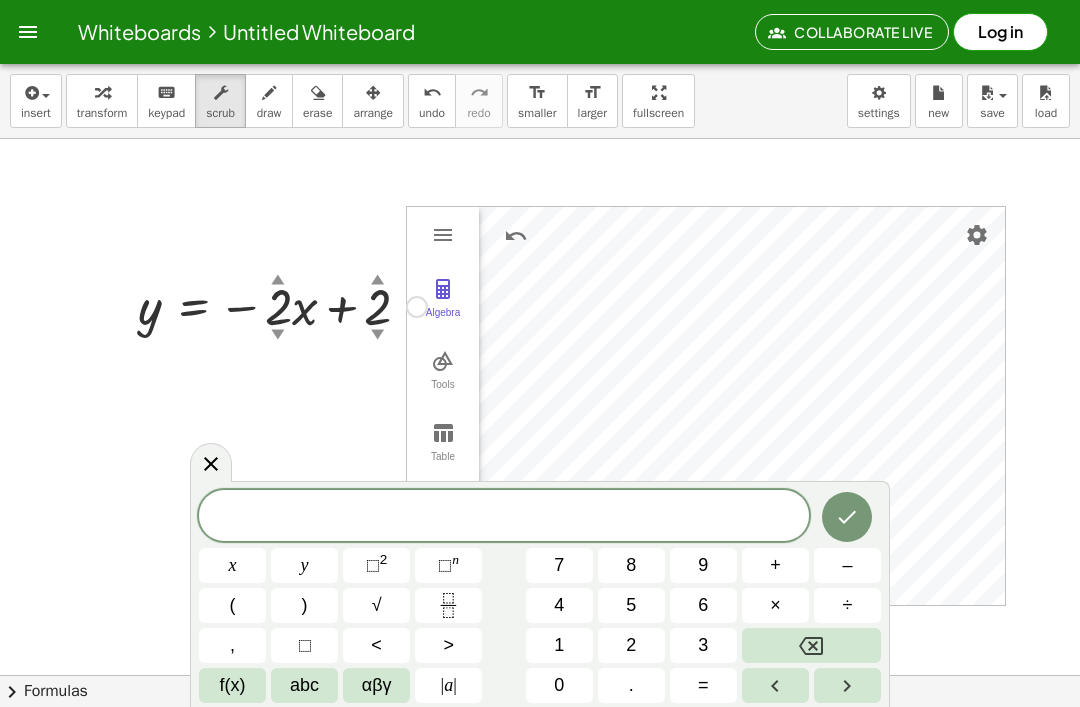 click on "÷" at bounding box center [847, 605] 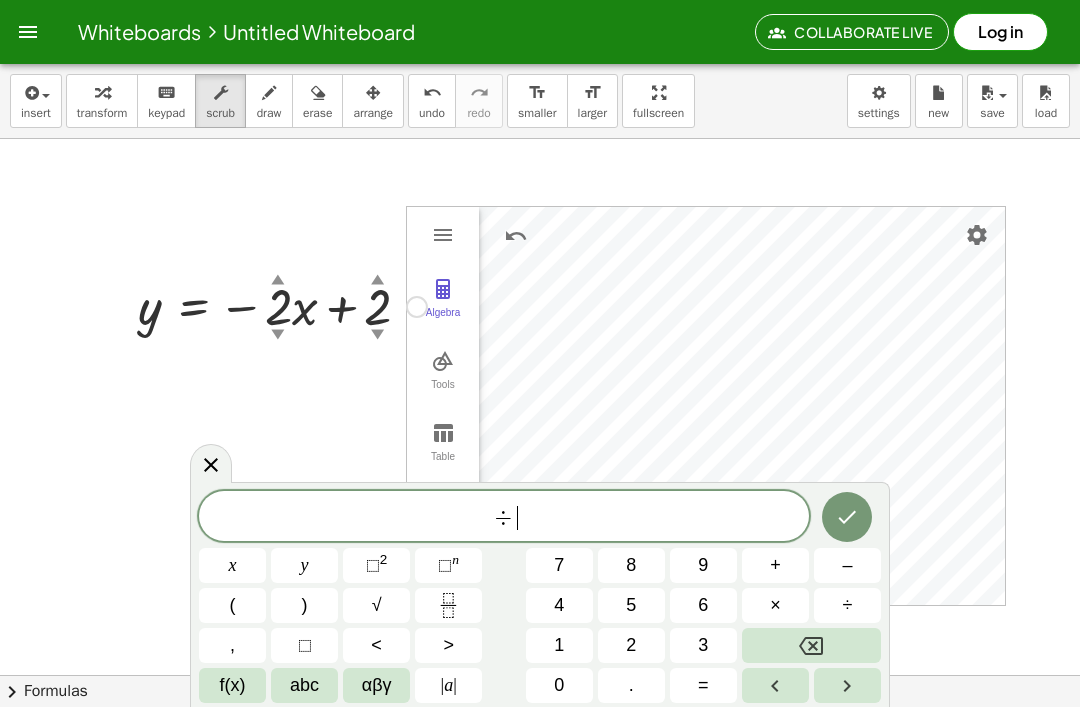 click 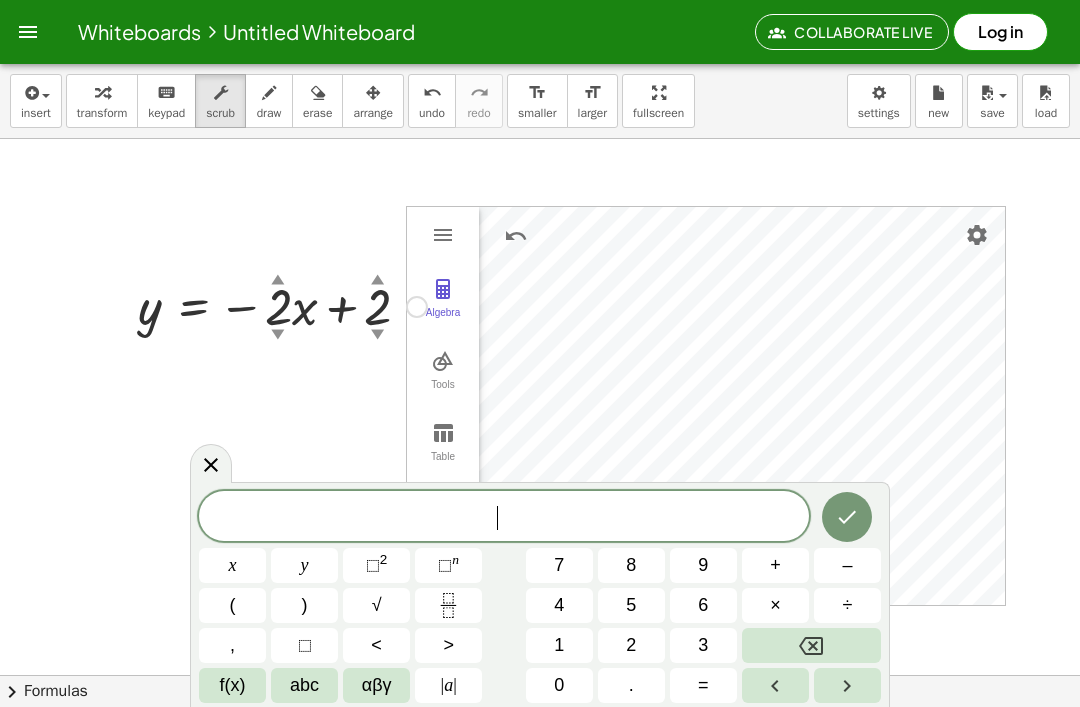 click on "y" at bounding box center (305, 565) 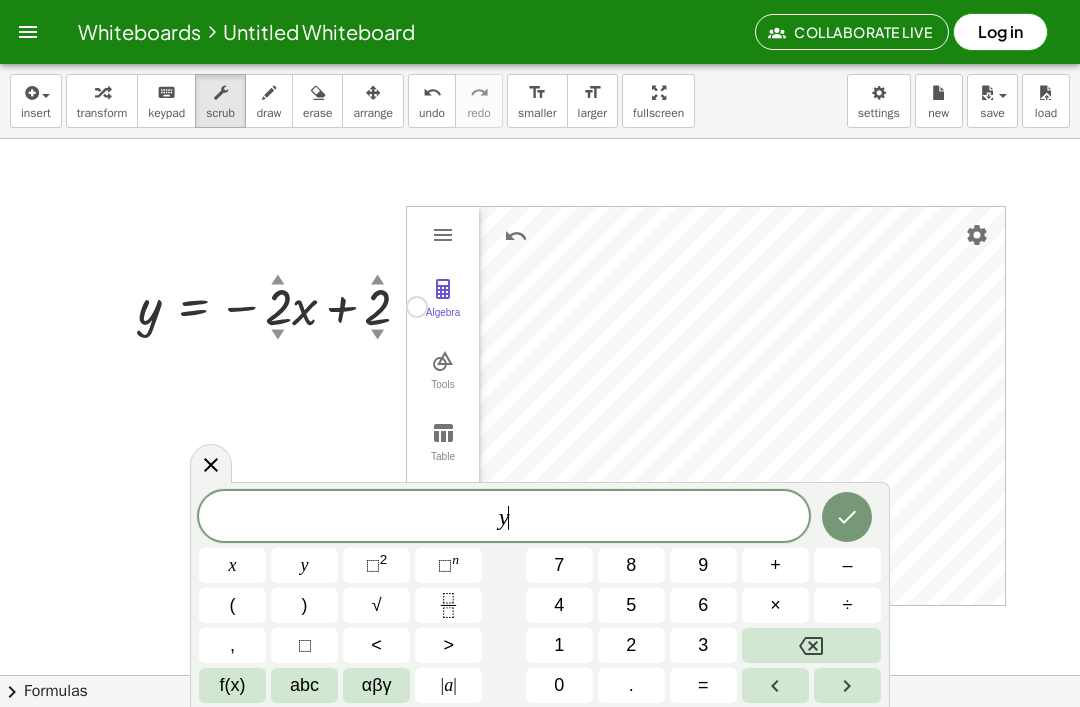 click on "=" at bounding box center (703, 685) 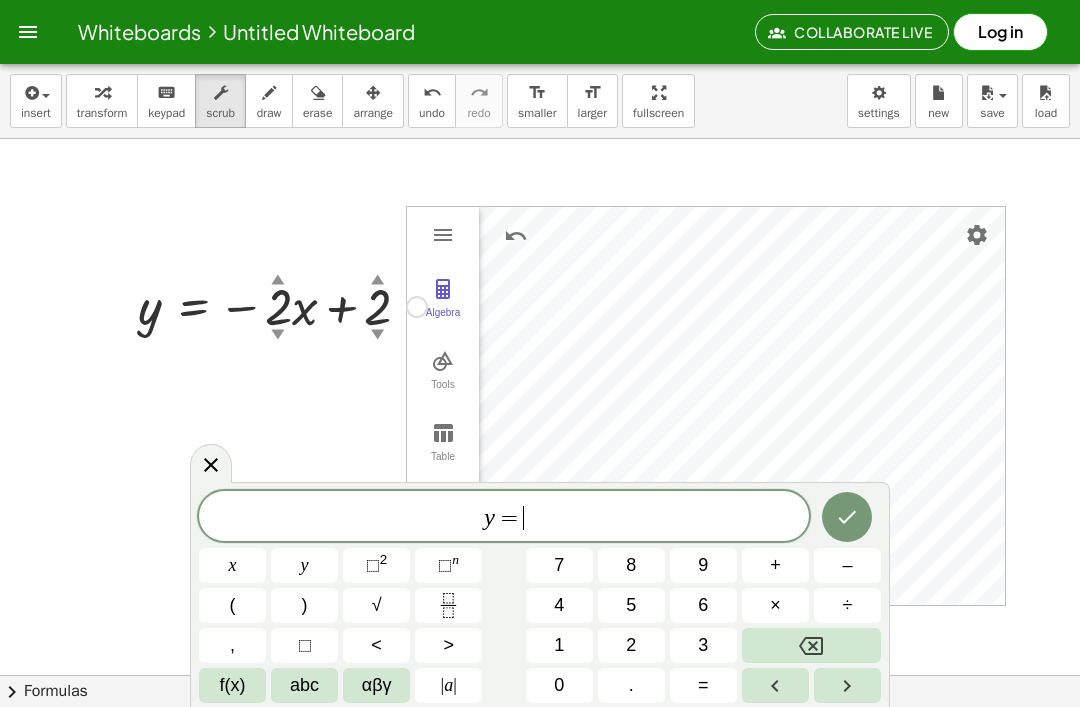 click on "4" at bounding box center [559, 605] 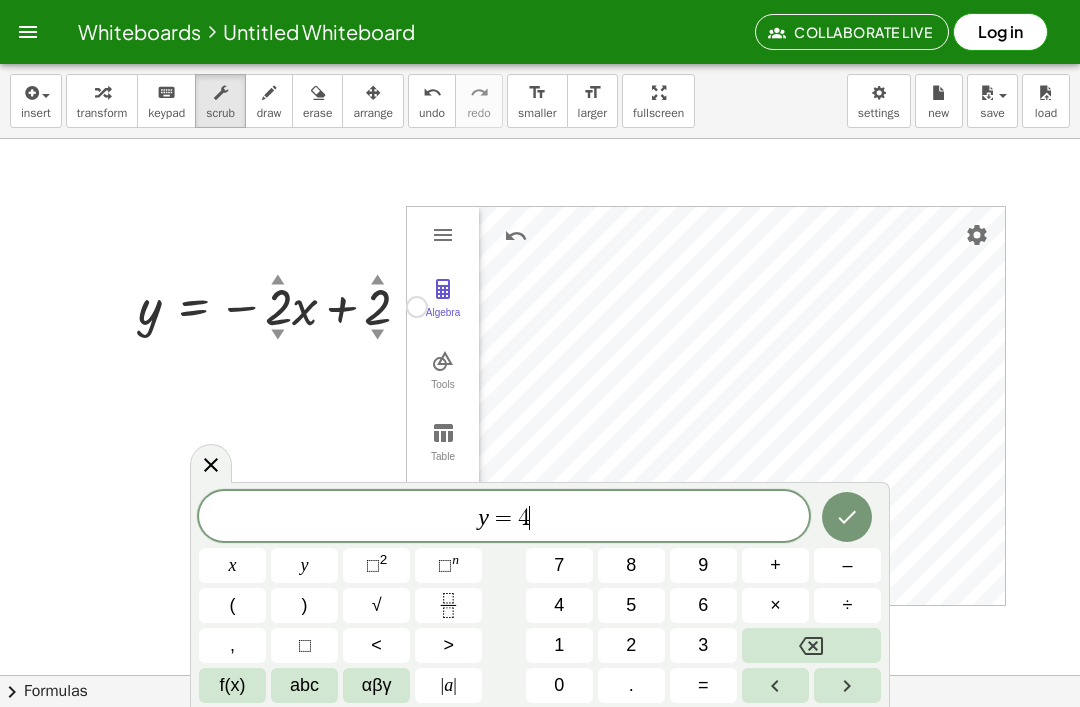 click on "×" at bounding box center (775, 605) 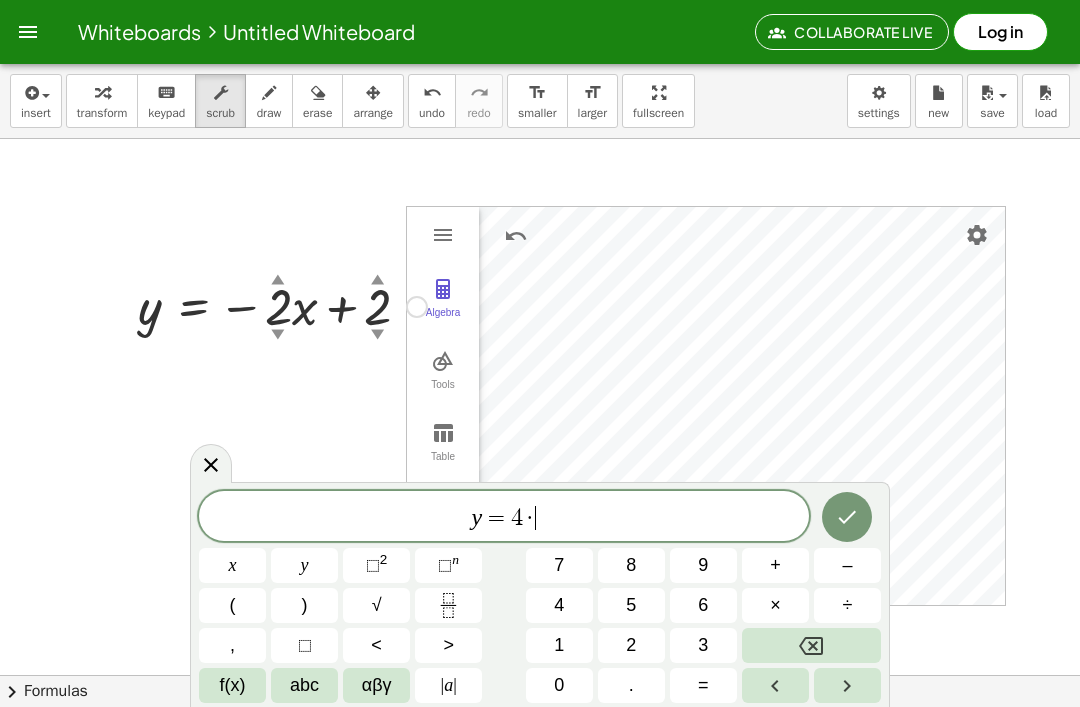 click on "×" at bounding box center [775, 605] 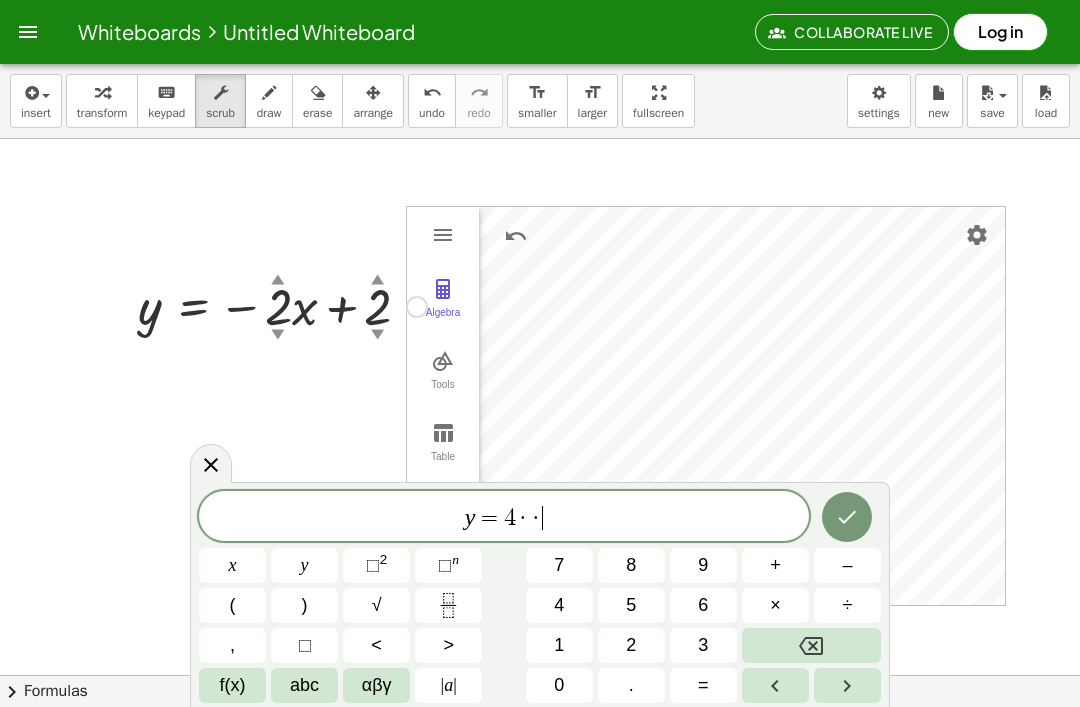 click 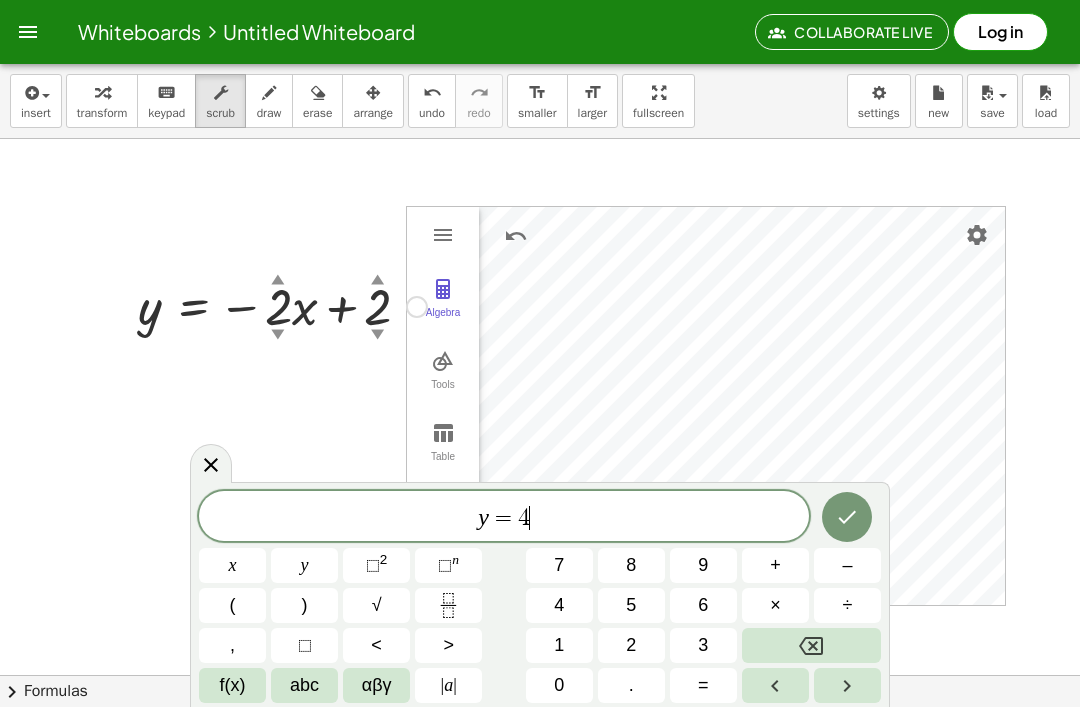 click on "x" at bounding box center [232, 565] 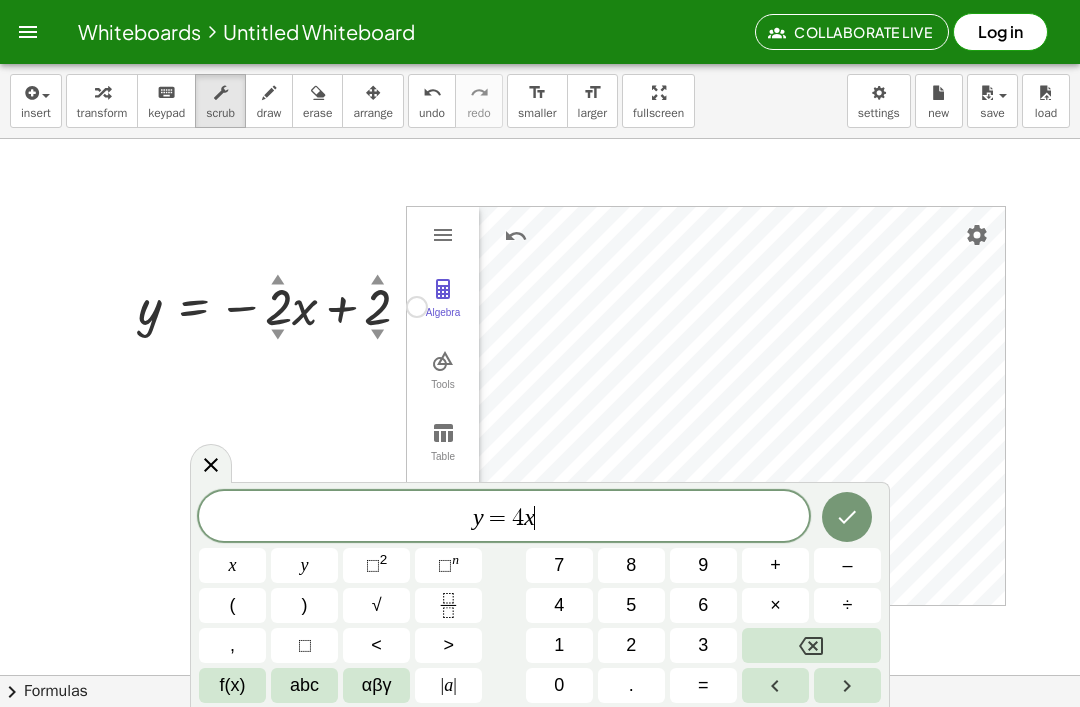 click 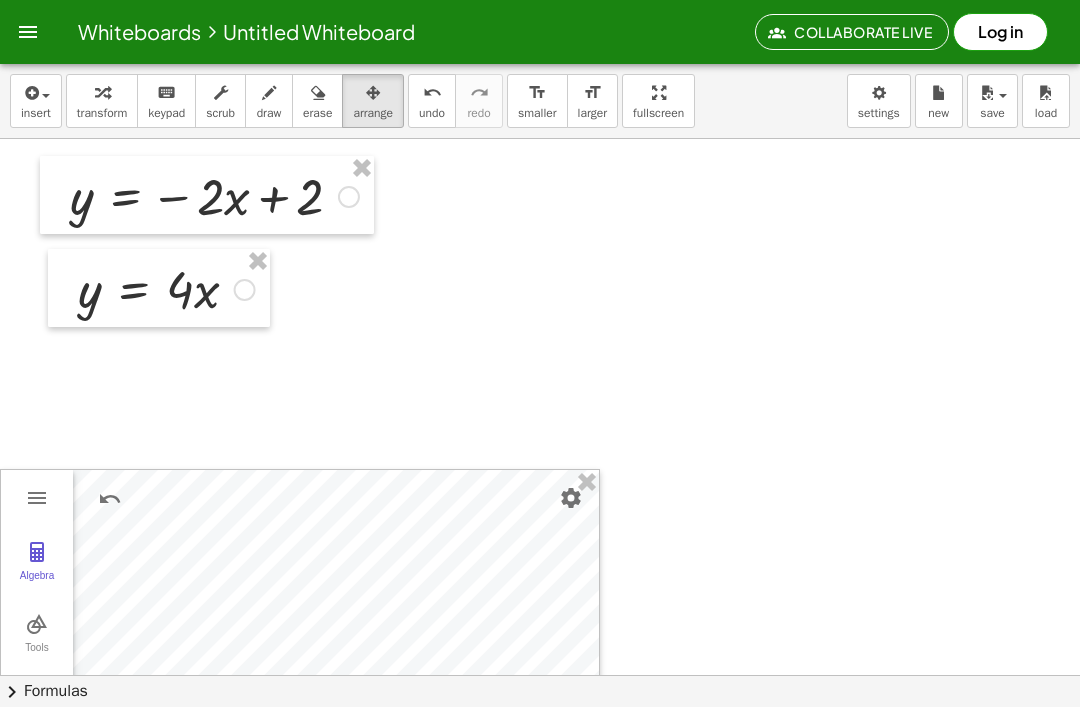 scroll, scrollTop: 0, scrollLeft: 0, axis: both 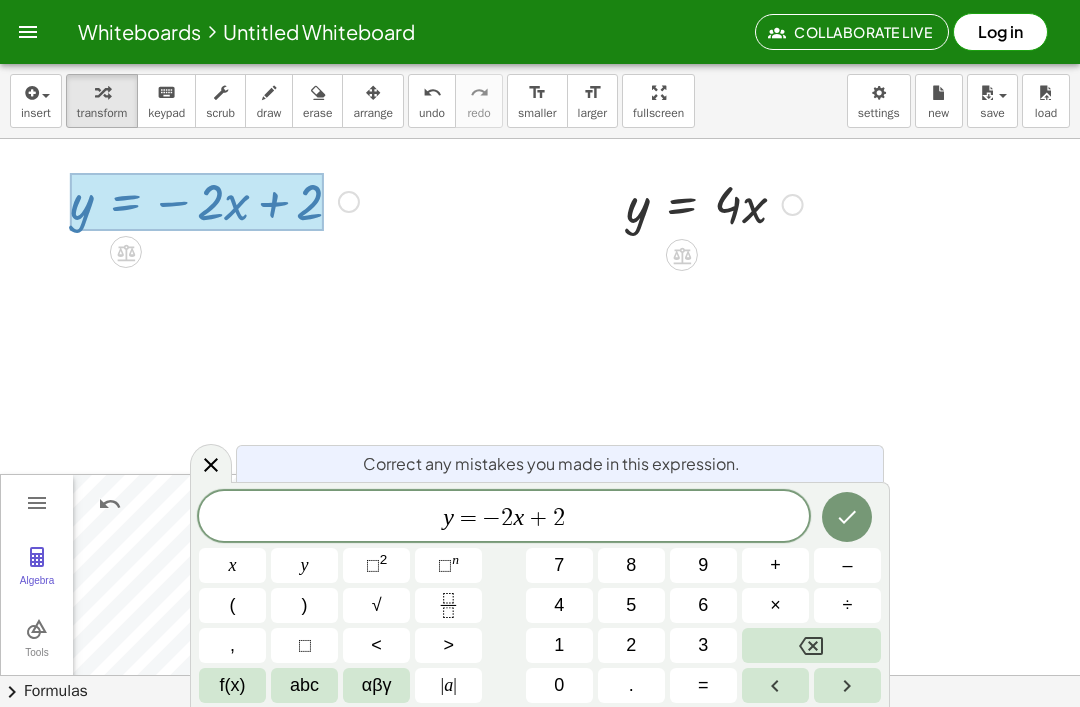 click on "=" at bounding box center (468, 518) 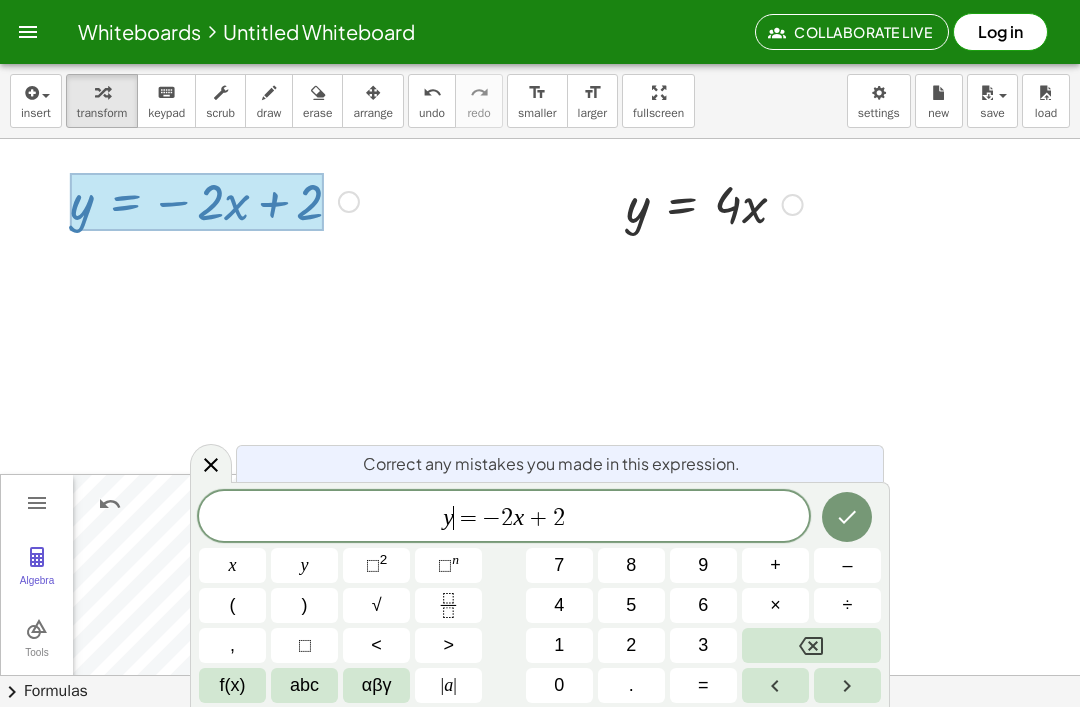 click 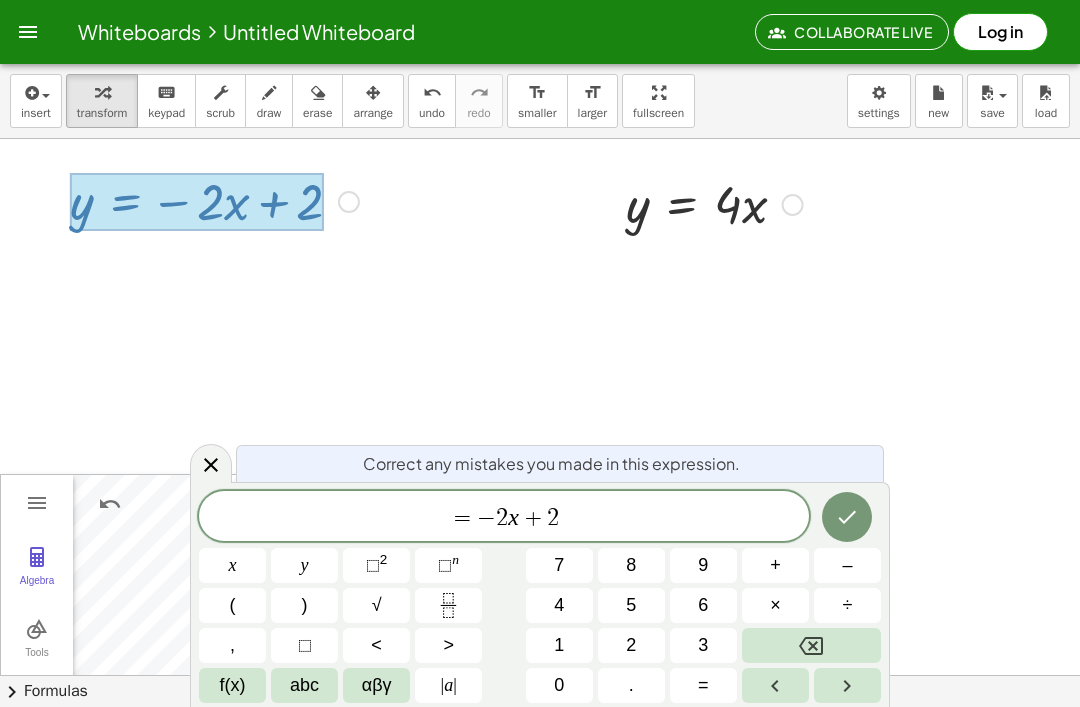 click on "3" at bounding box center [703, 645] 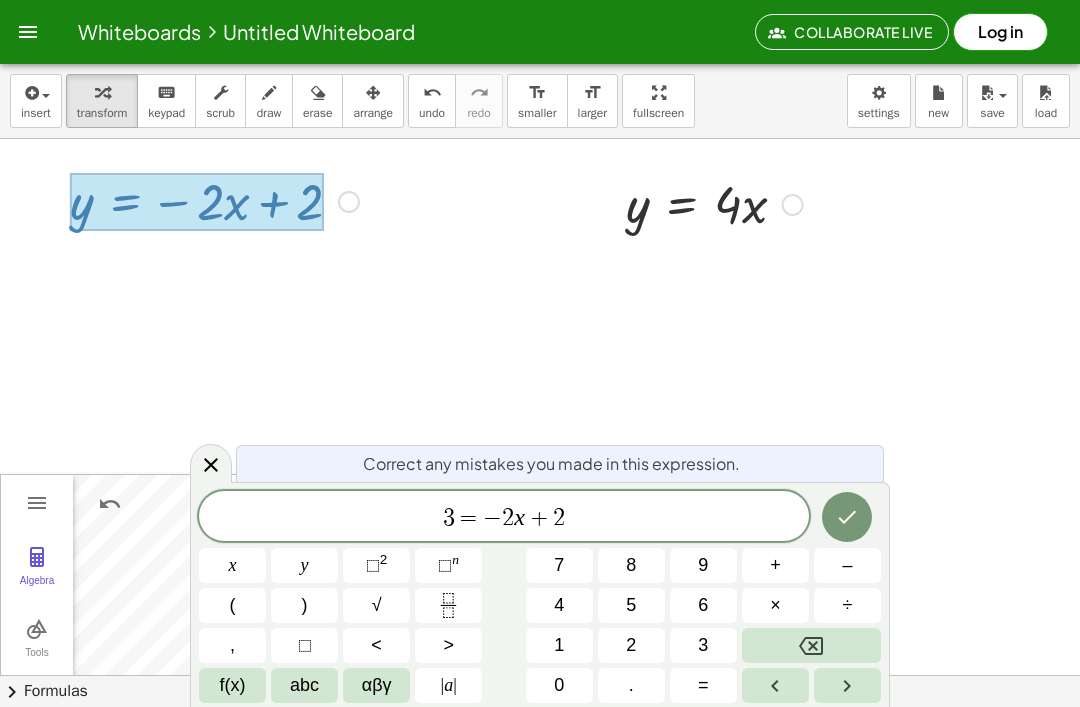 click 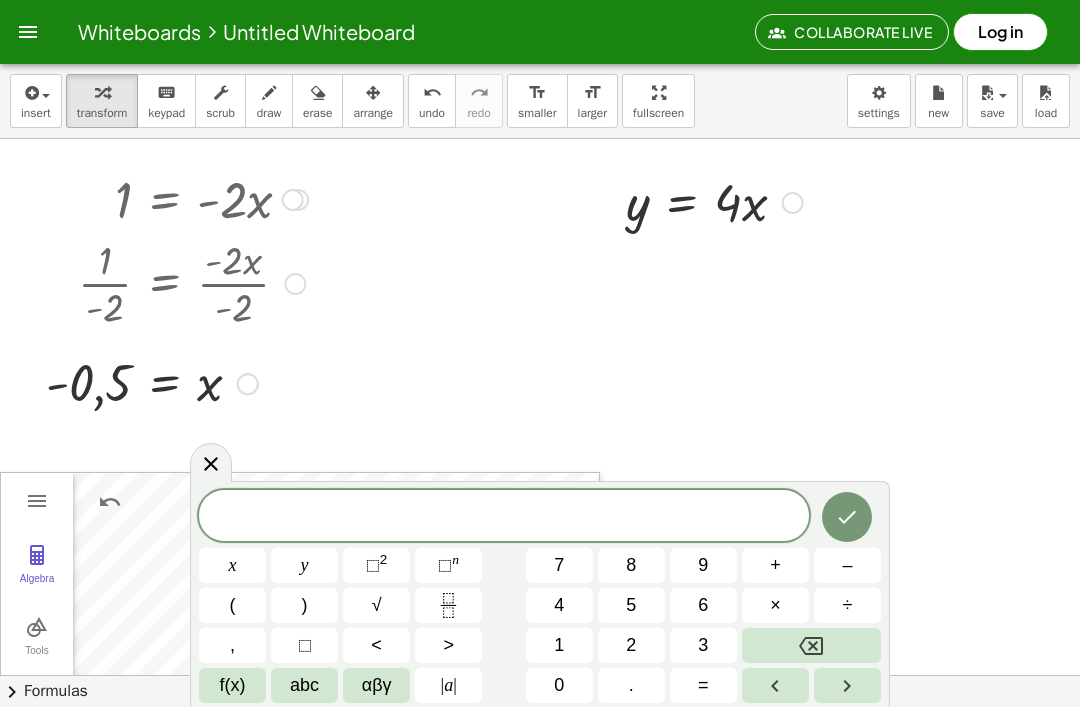 scroll, scrollTop: 0, scrollLeft: 0, axis: both 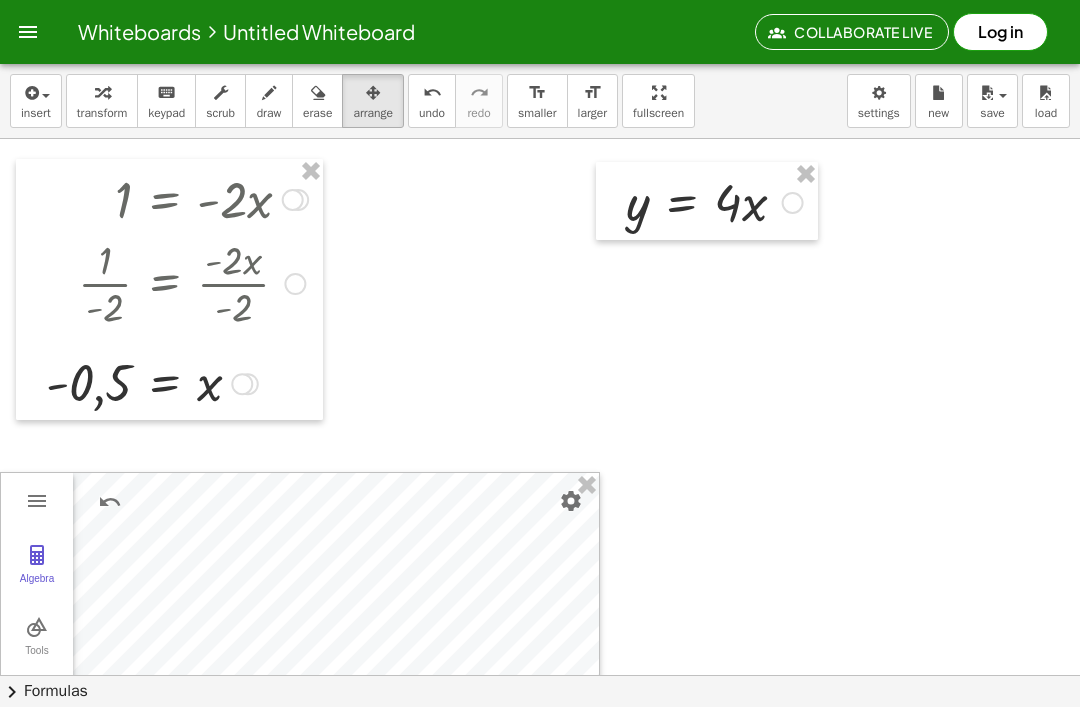 click on "insert" at bounding box center [36, 113] 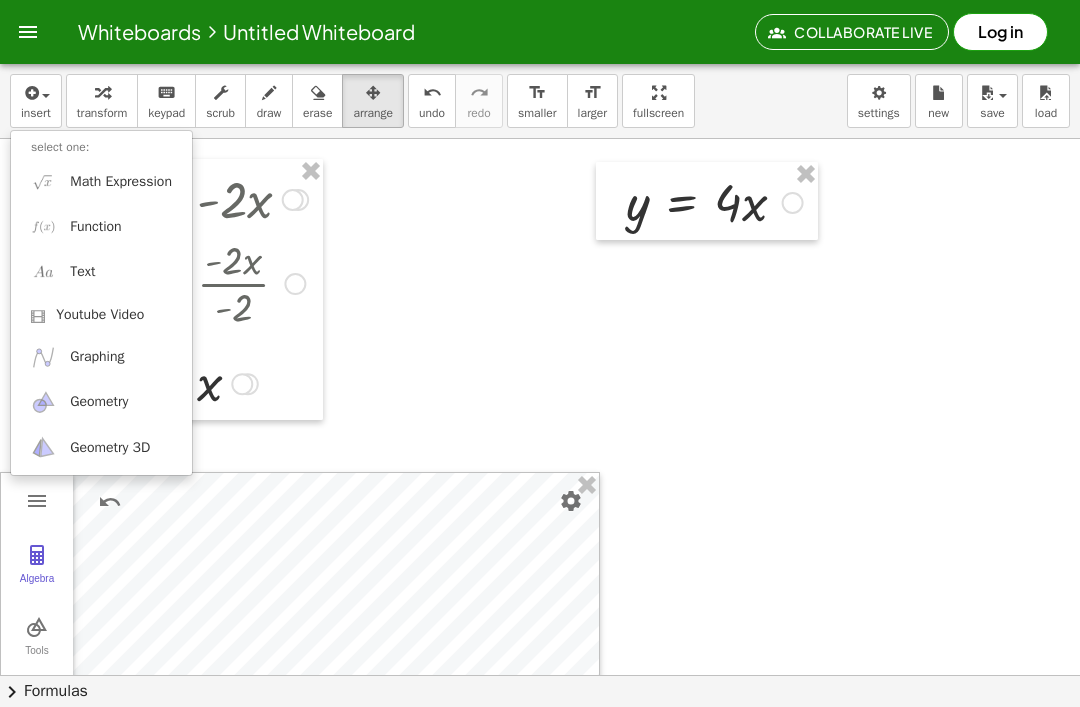 click at bounding box center [540, 353] 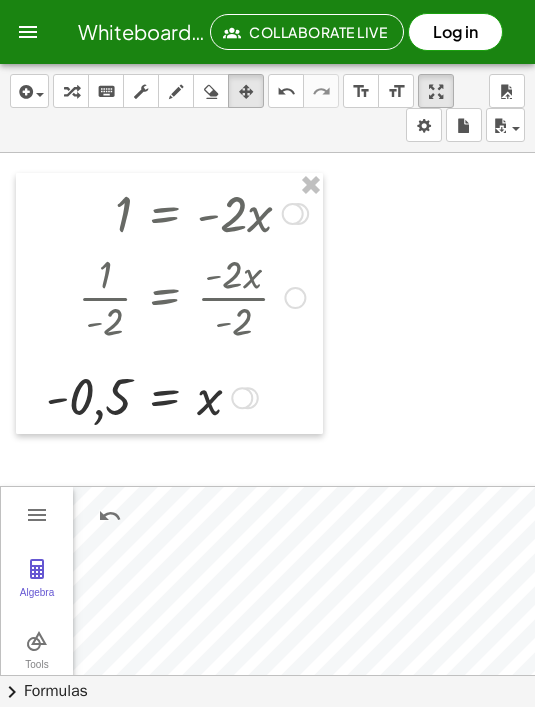scroll, scrollTop: 0, scrollLeft: 12, axis: horizontal 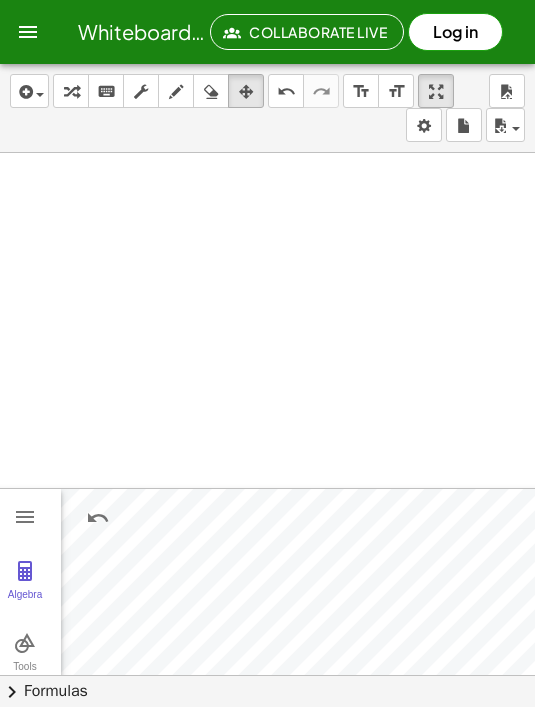 click at bounding box center [29, 91] 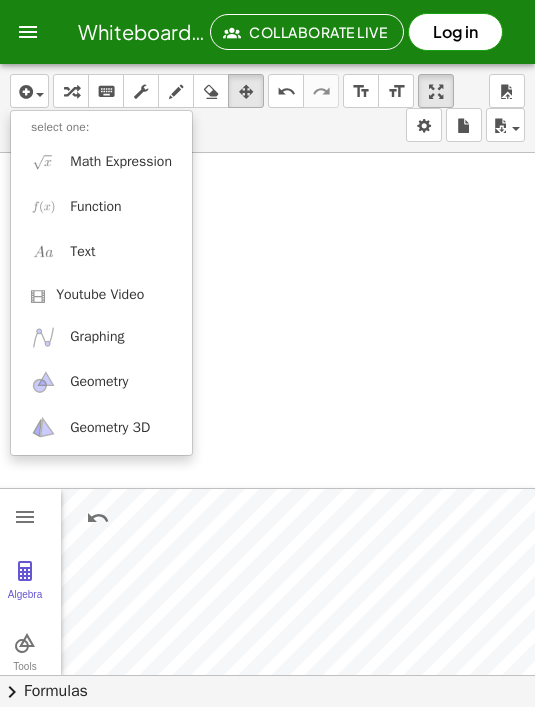 click on "Function" at bounding box center [95, 207] 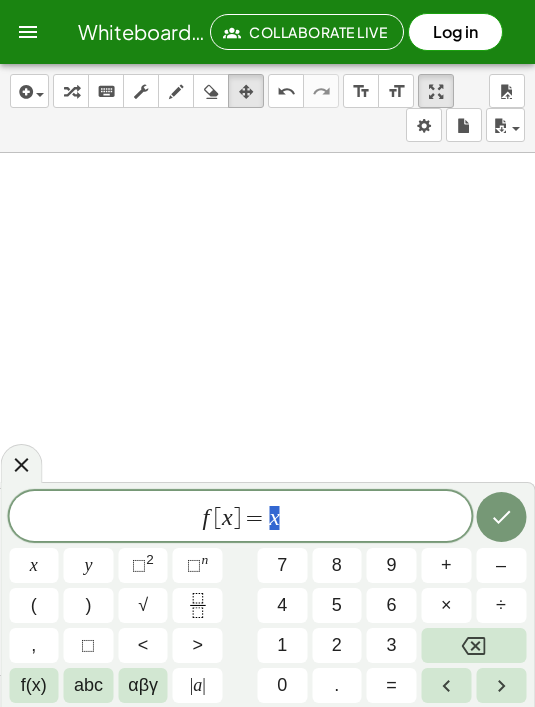 click 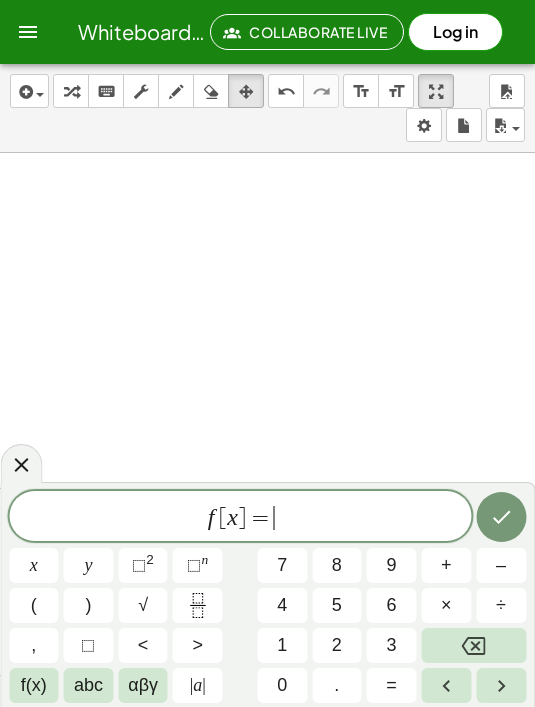 click 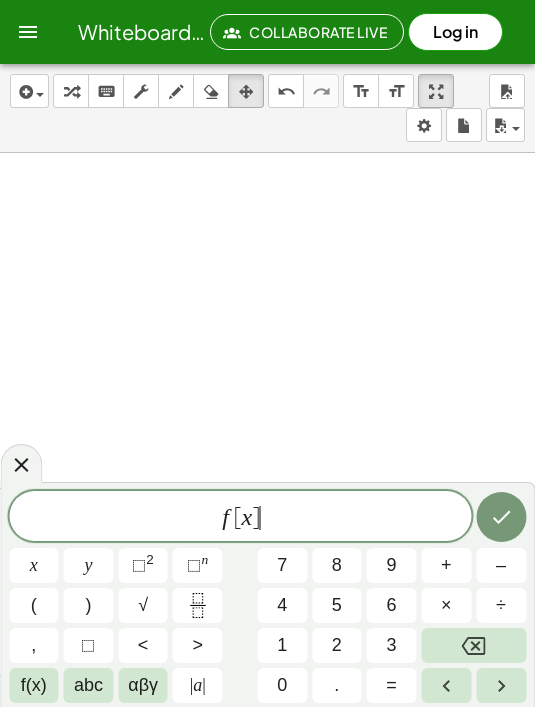 click 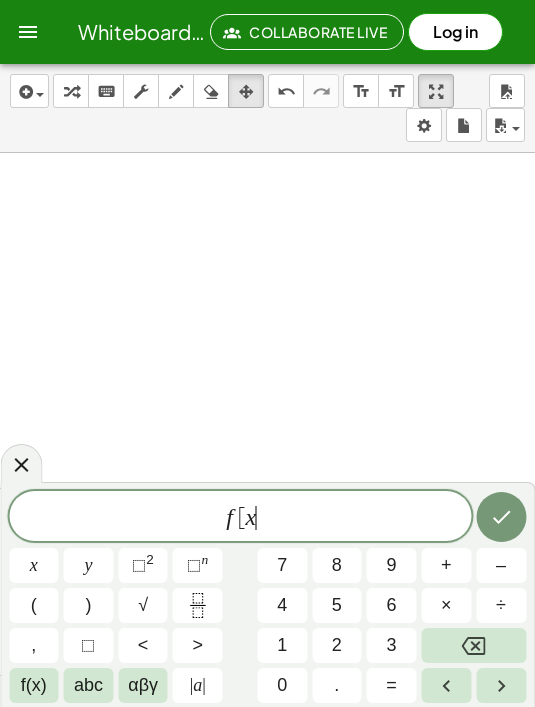 click 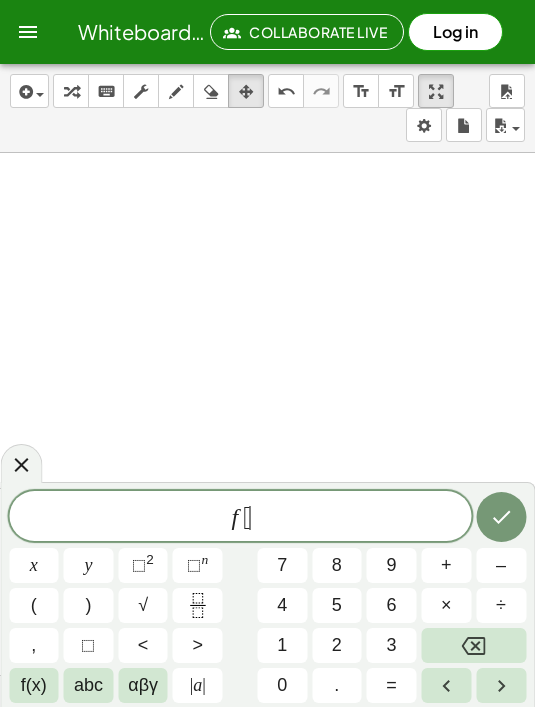 click 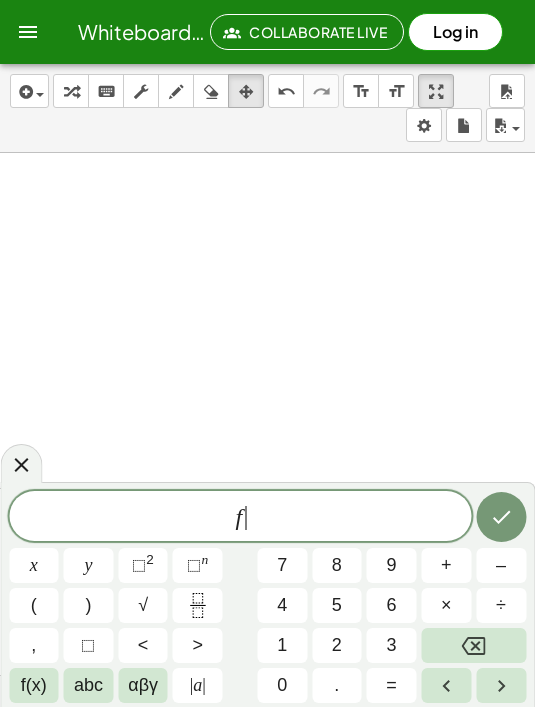 click 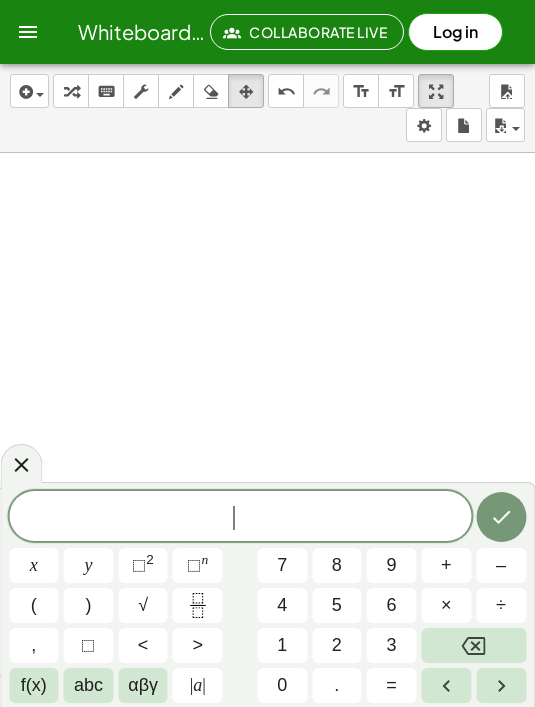 click on "=" at bounding box center (392, 685) 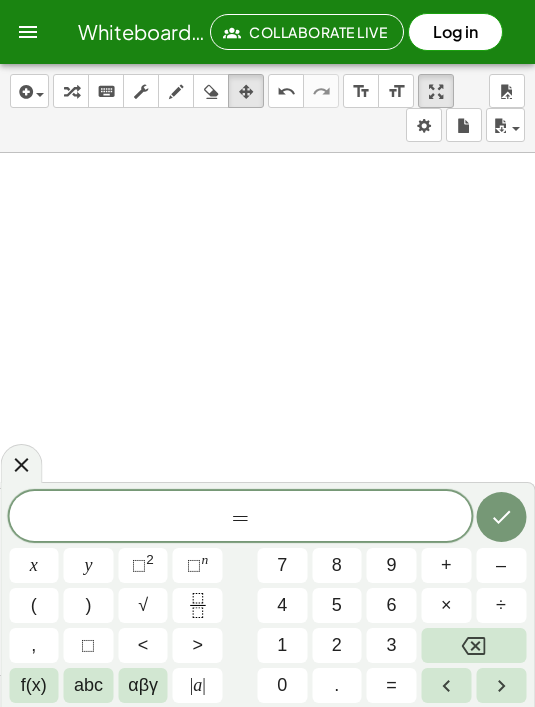 click on "3" at bounding box center (392, 645) 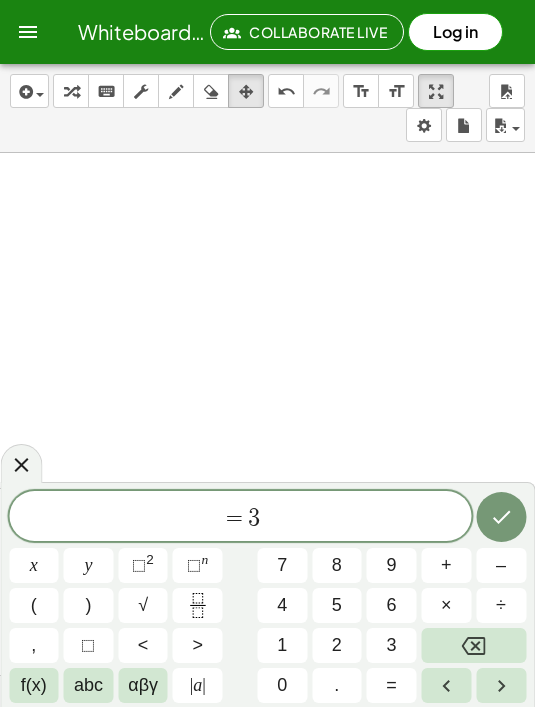 click on "x" at bounding box center (34, 565) 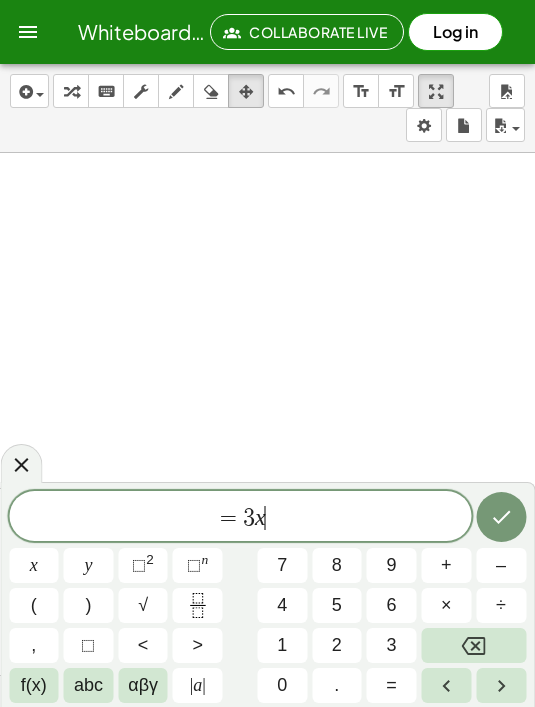 click on "+" at bounding box center (446, 565) 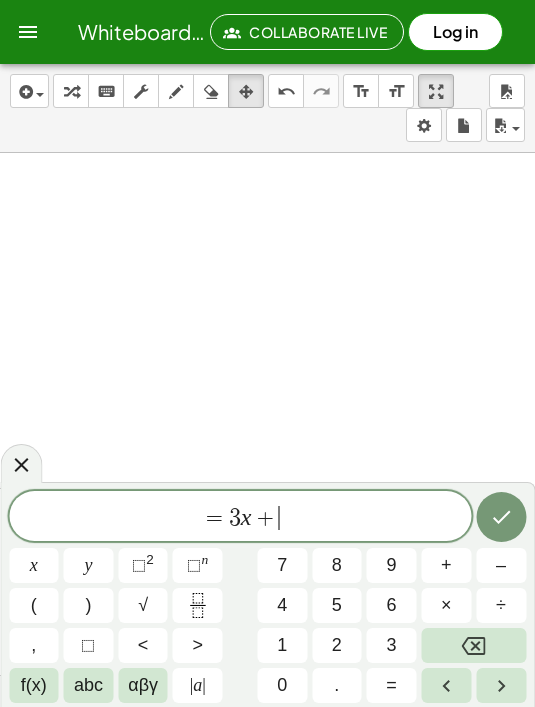 click on "4" at bounding box center (282, 605) 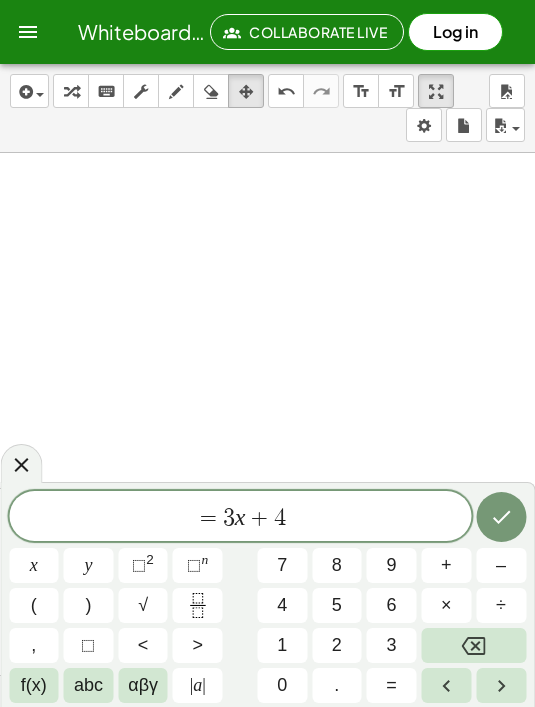click on "= 3 x + 4 ​" at bounding box center (240, 518) 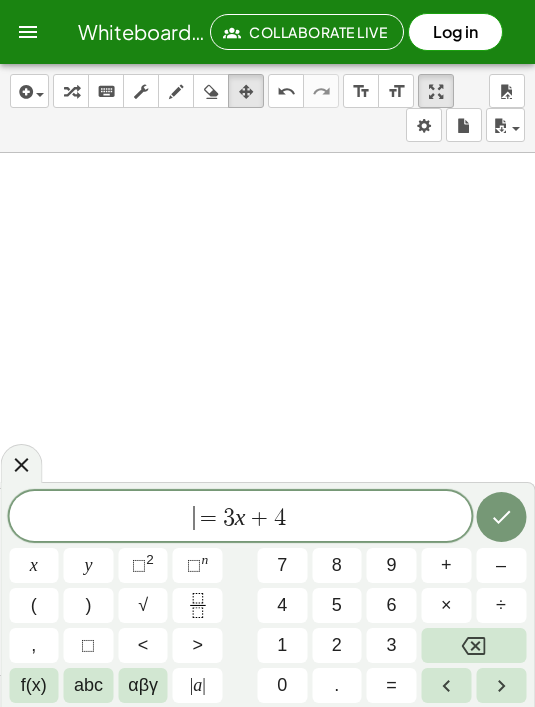click on "f(x)" at bounding box center [34, 685] 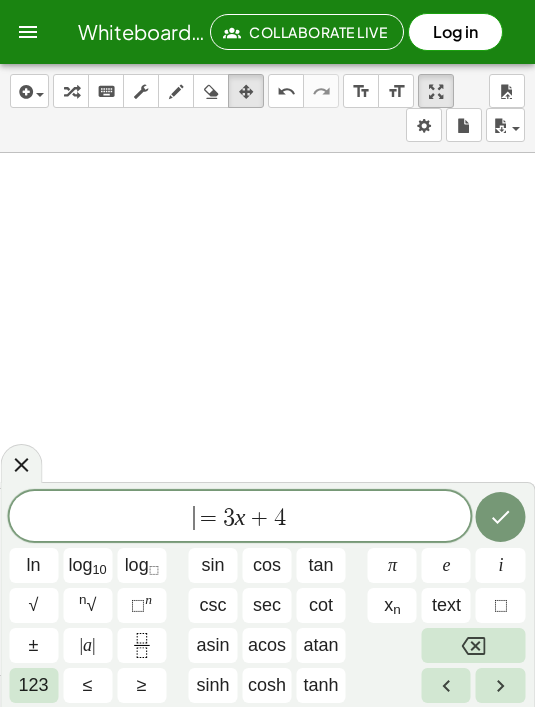 click on "=" at bounding box center (208, 518) 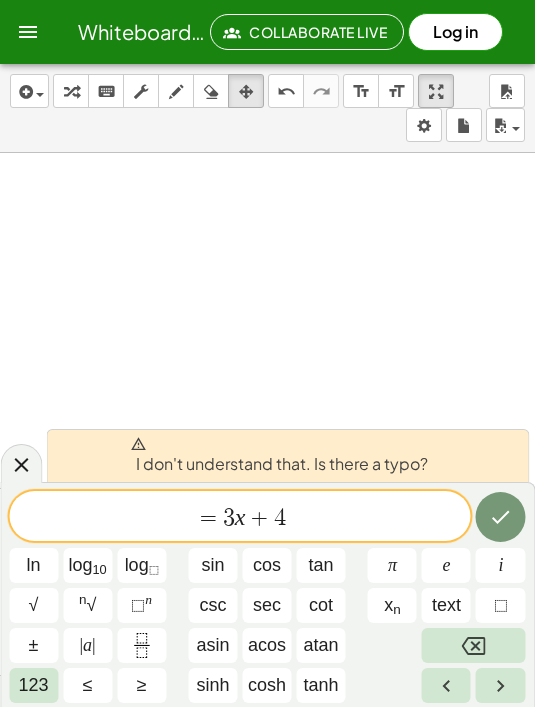 click on "​ = 3 x + 4" at bounding box center [240, 518] 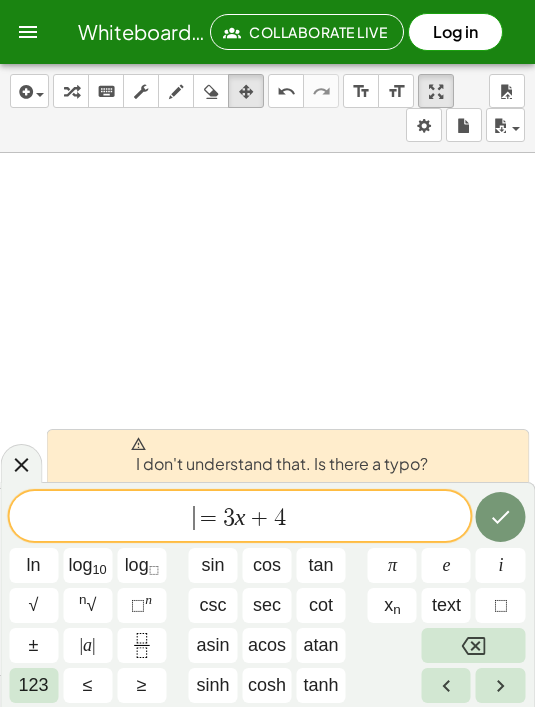 click 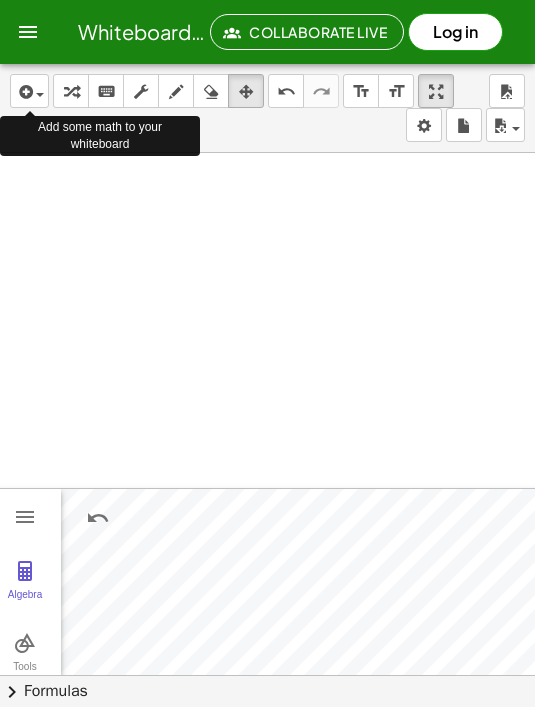 click on "insert" at bounding box center (29, 91) 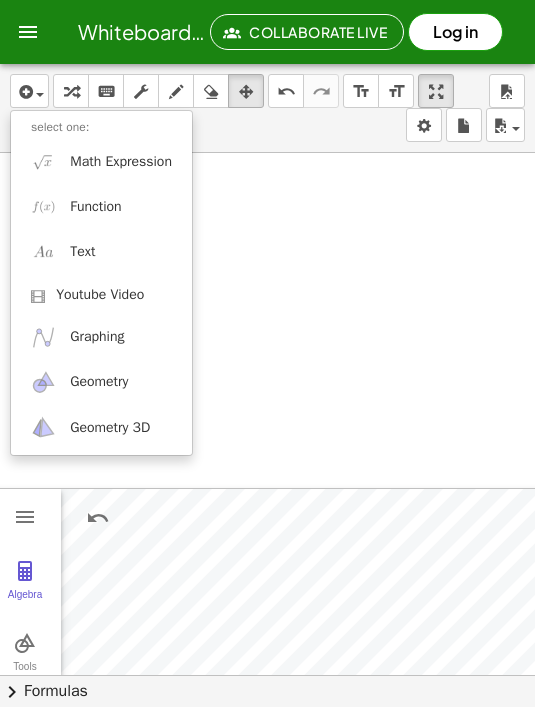 click on "Math Expression" at bounding box center [121, 162] 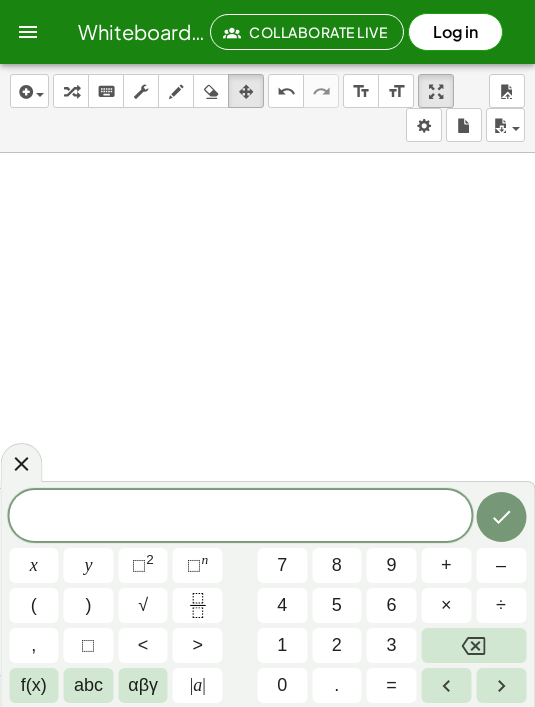 click at bounding box center [240, 517] 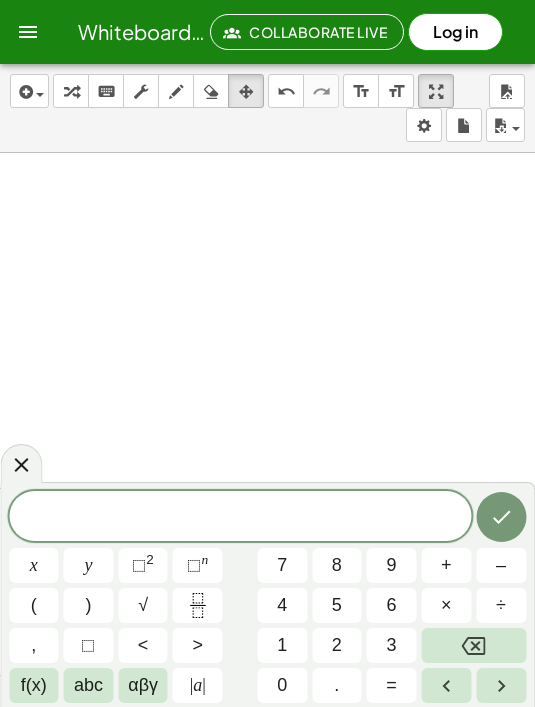 click on "=" at bounding box center [392, 685] 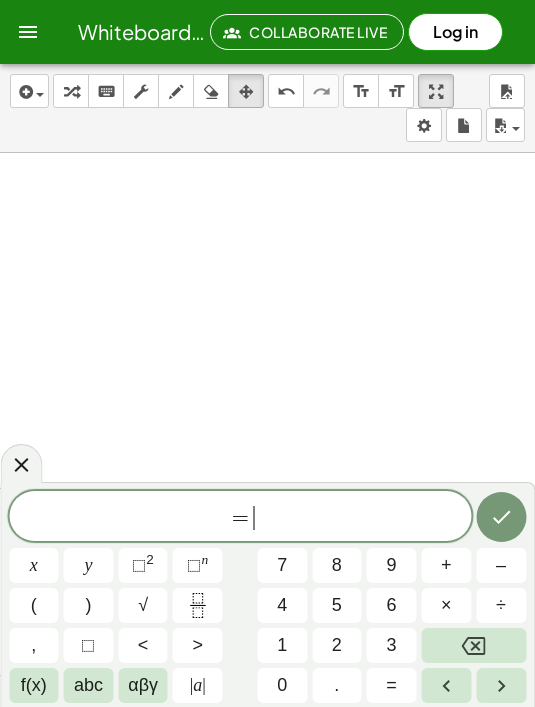 click 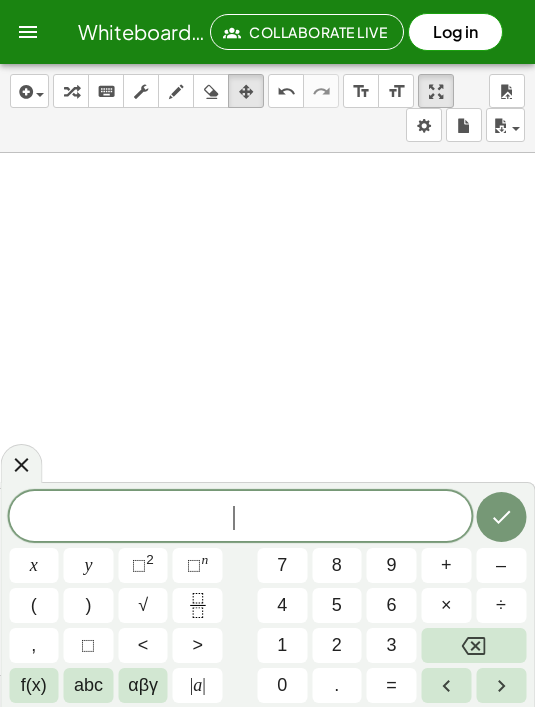 click on "f(x)" at bounding box center [34, 685] 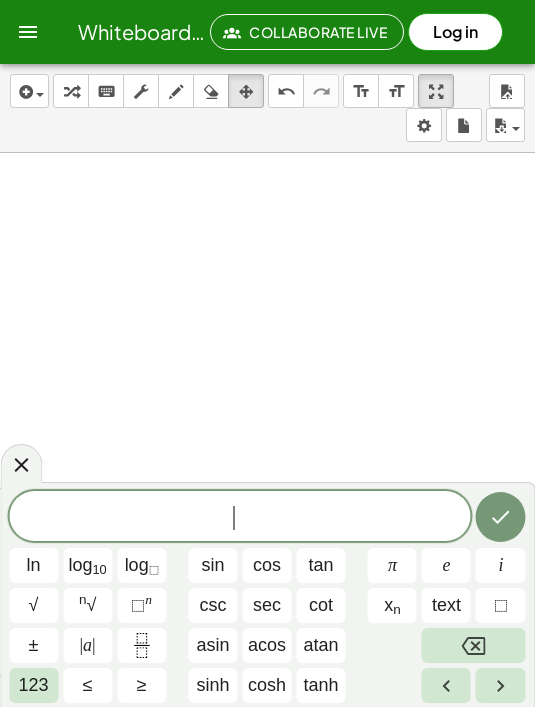 click 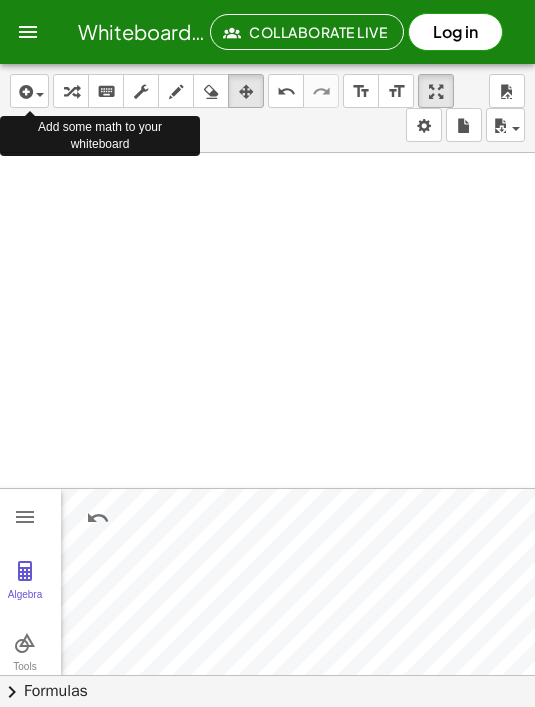click on "Add some math to your whiteboard" at bounding box center (100, 136) 